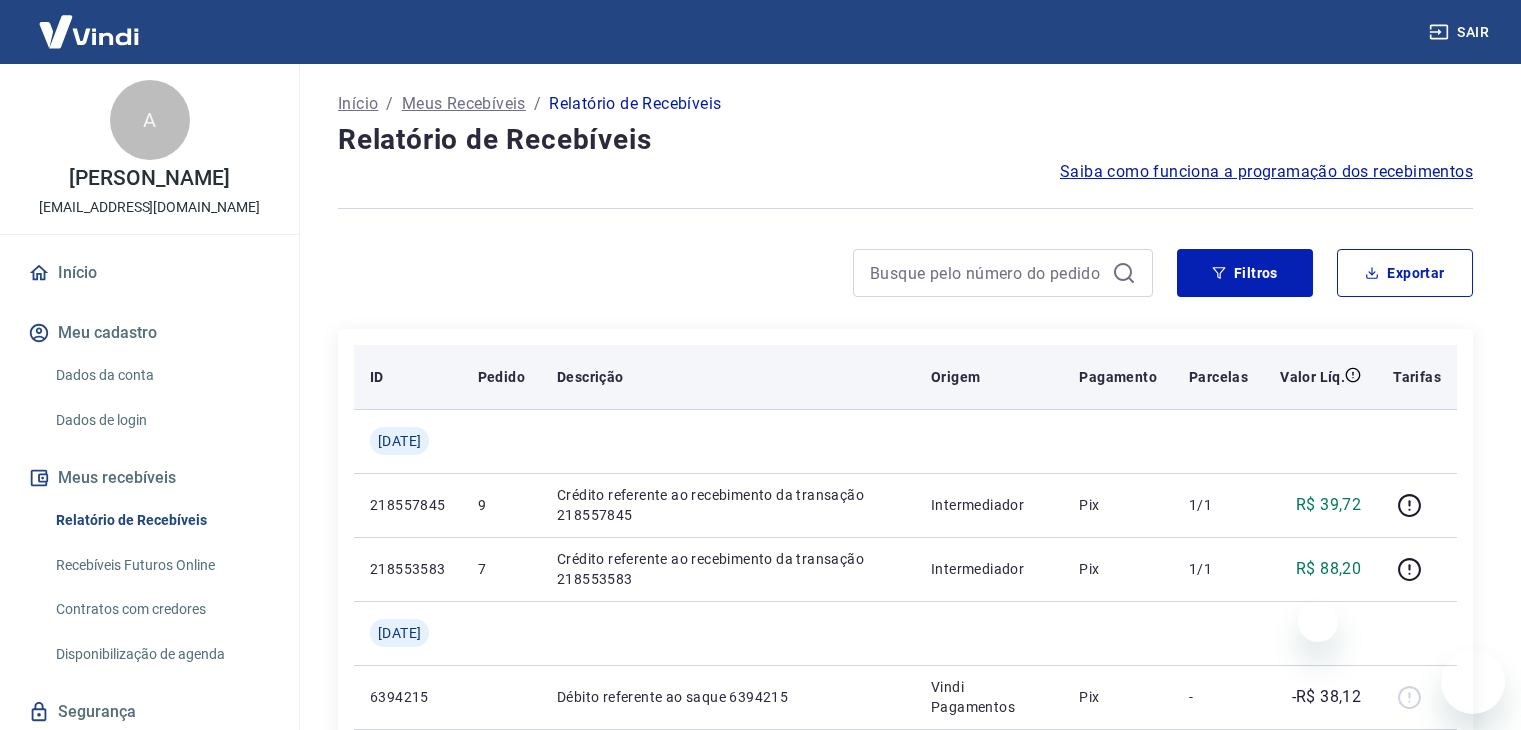 scroll, scrollTop: 55, scrollLeft: 0, axis: vertical 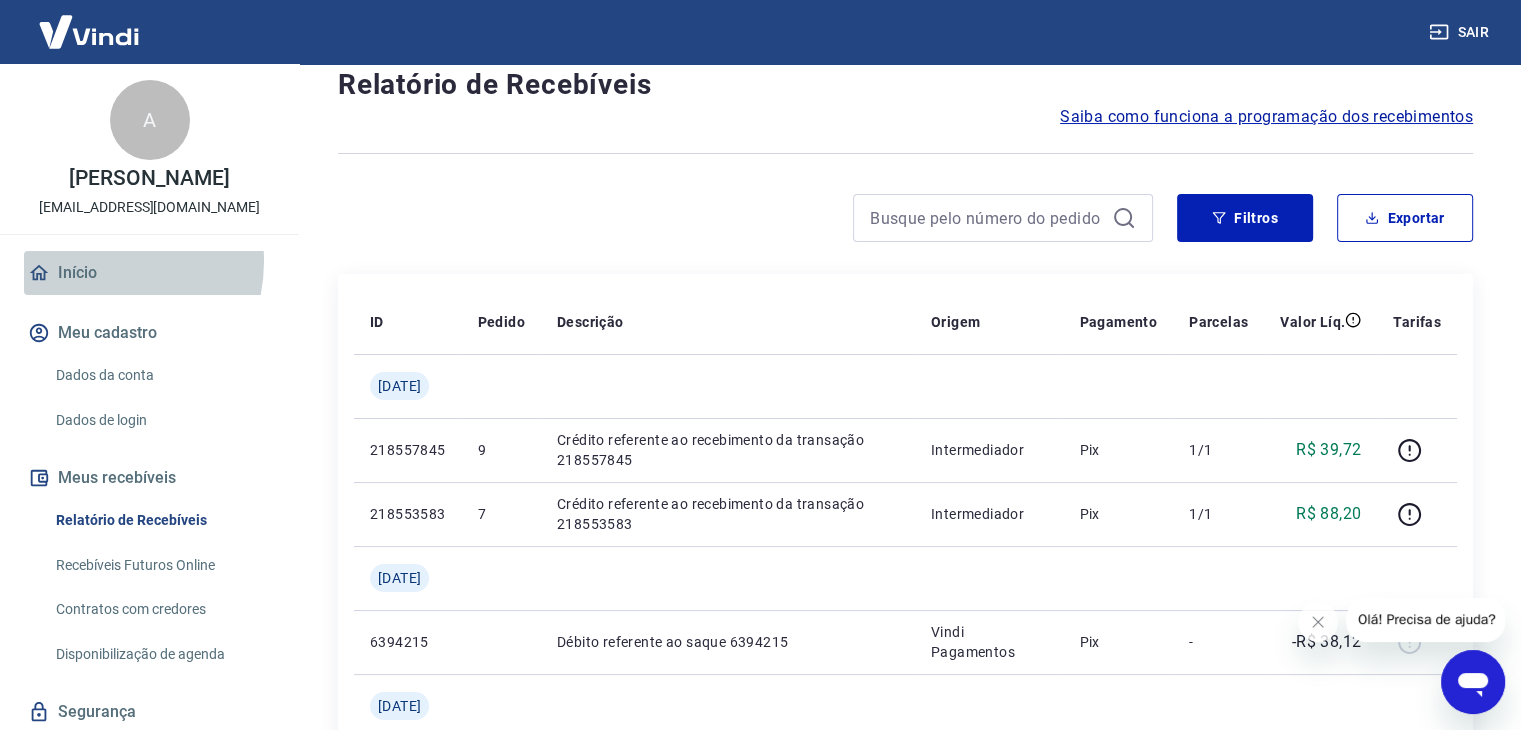 click on "Início" at bounding box center [149, 273] 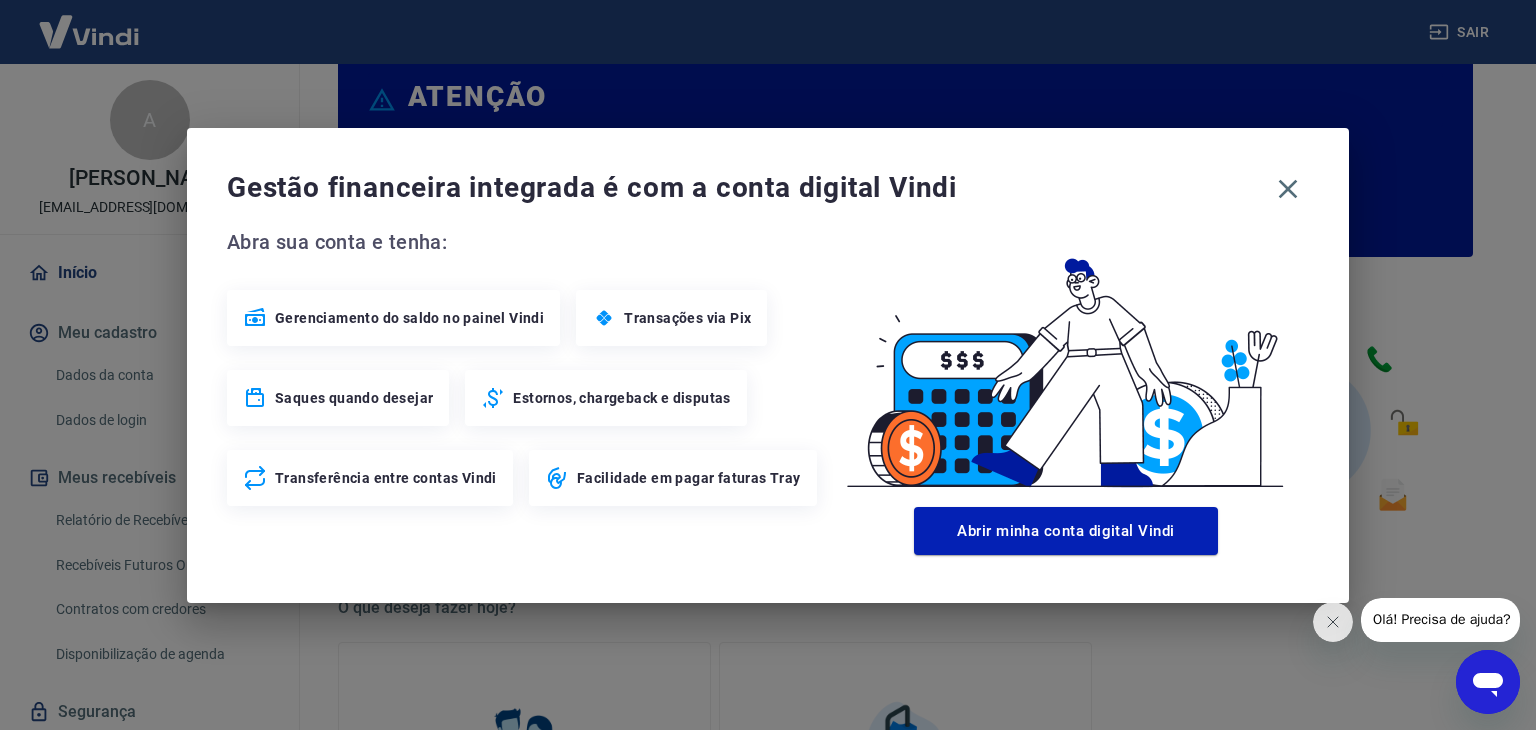 click on "Estornos, chargeback e disputas" at bounding box center [621, 398] 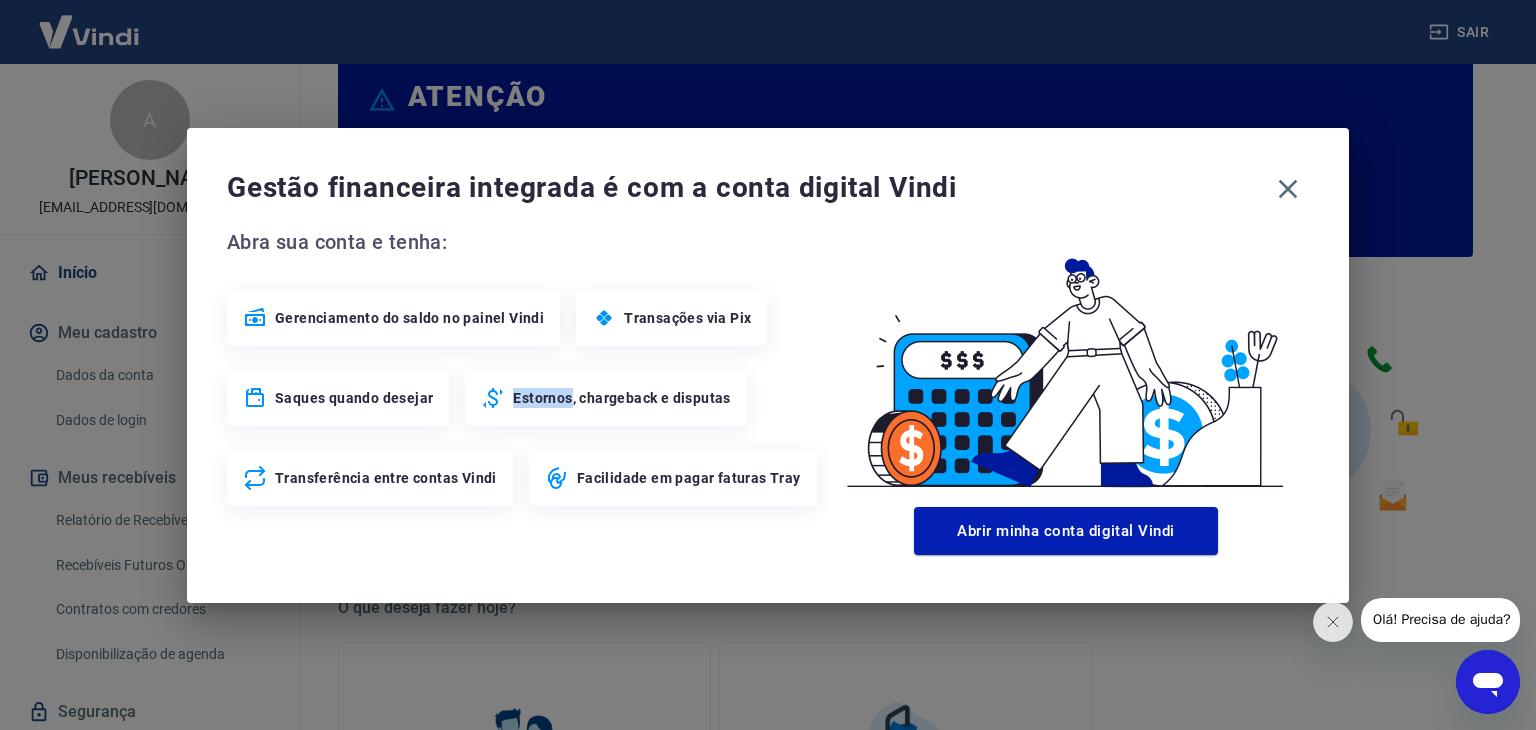 click 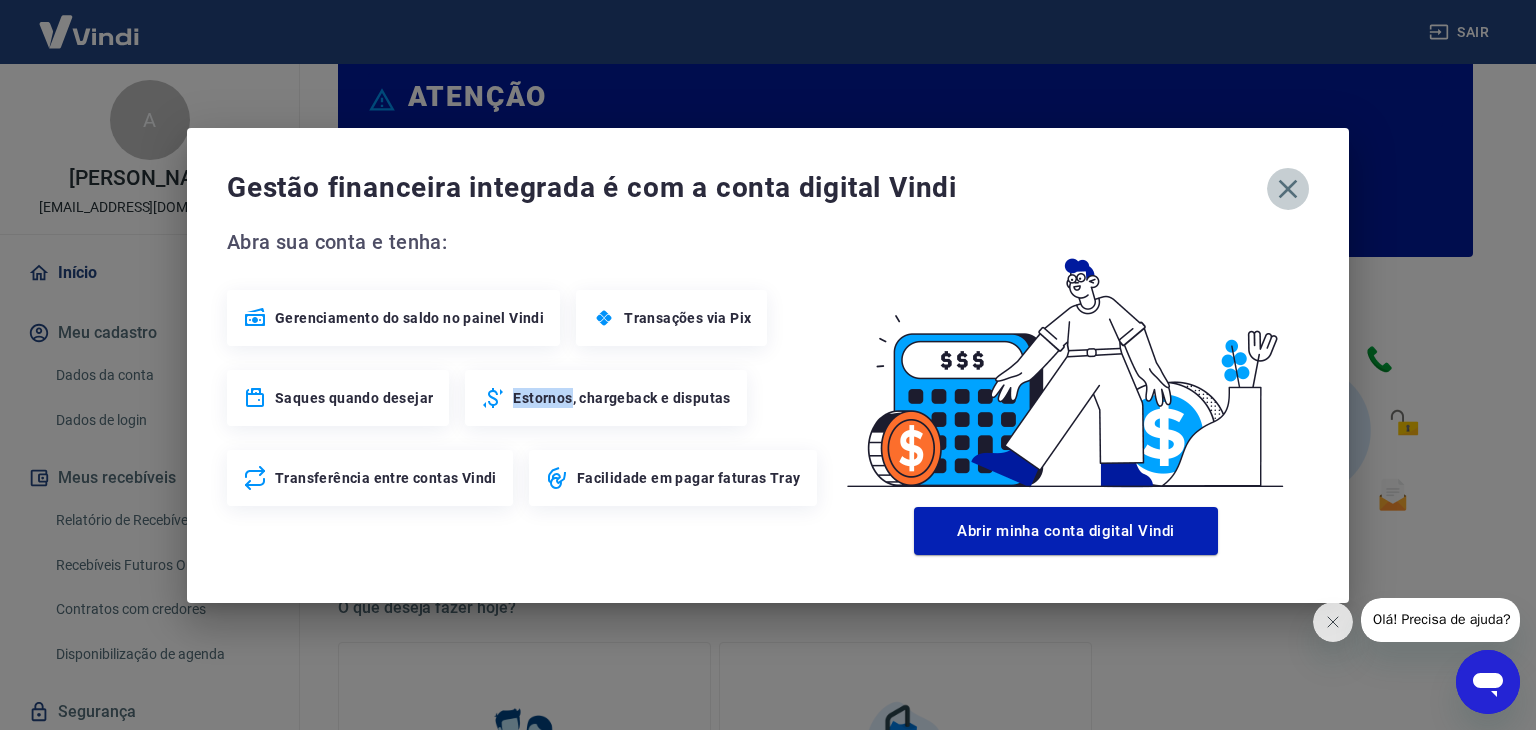 click 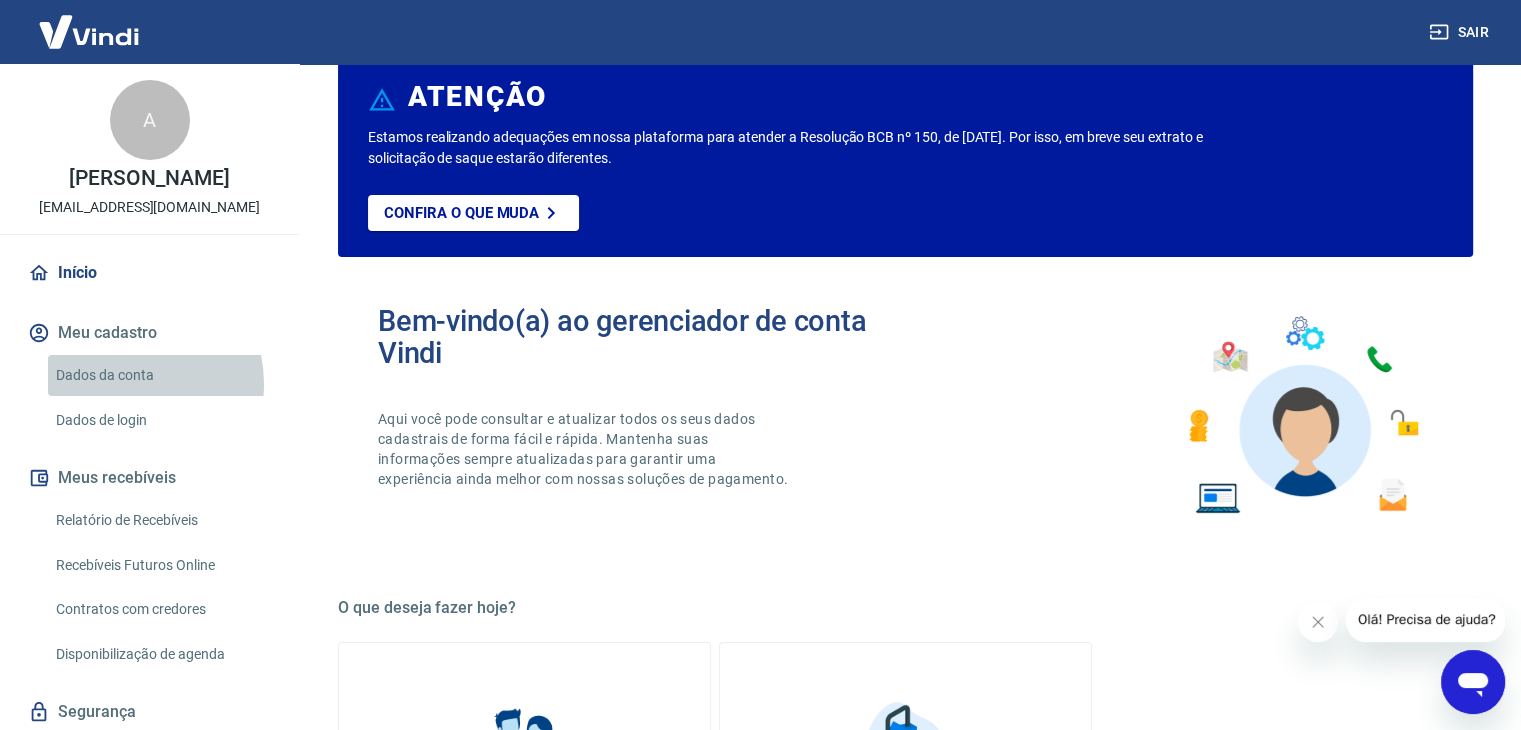 click on "Dados da conta" at bounding box center [161, 375] 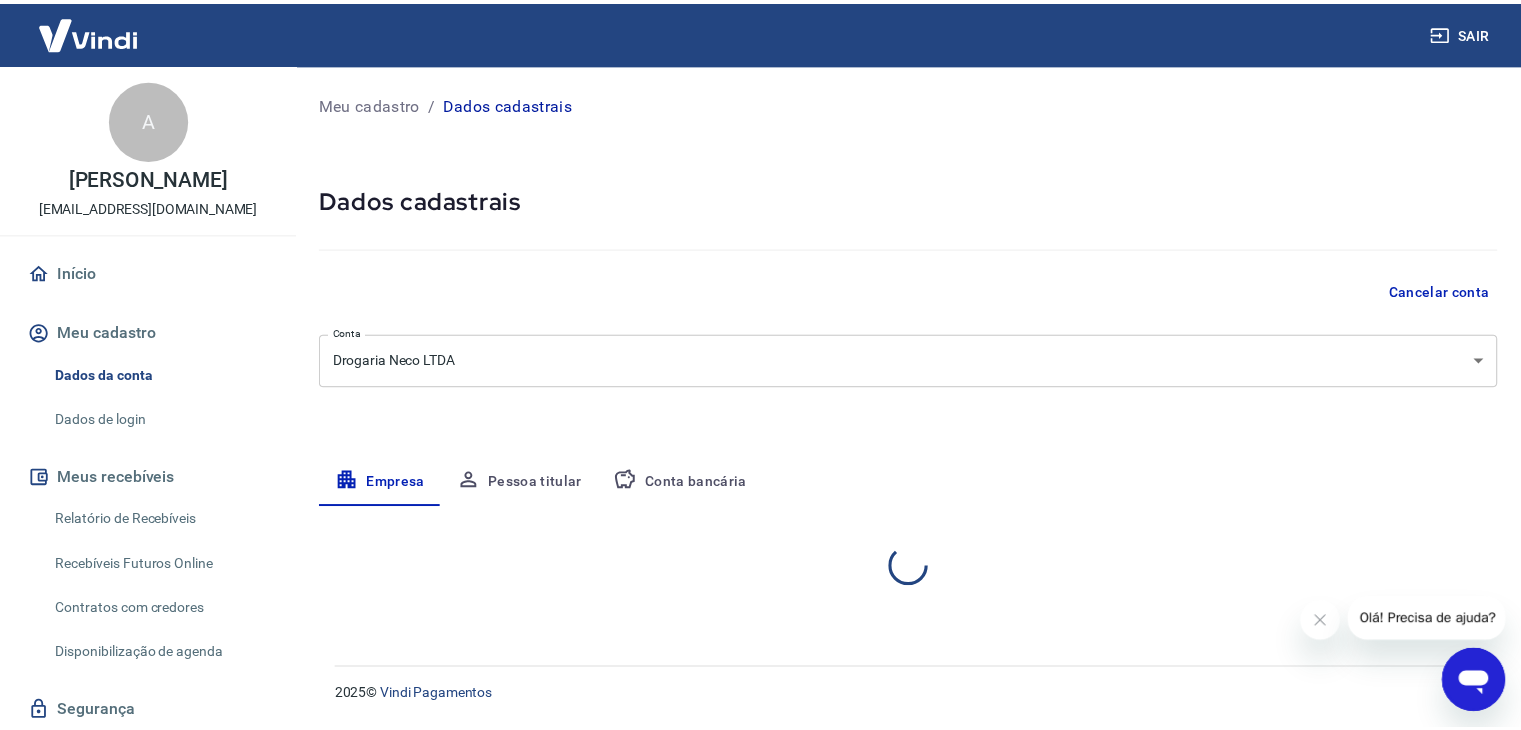 select on "SP" 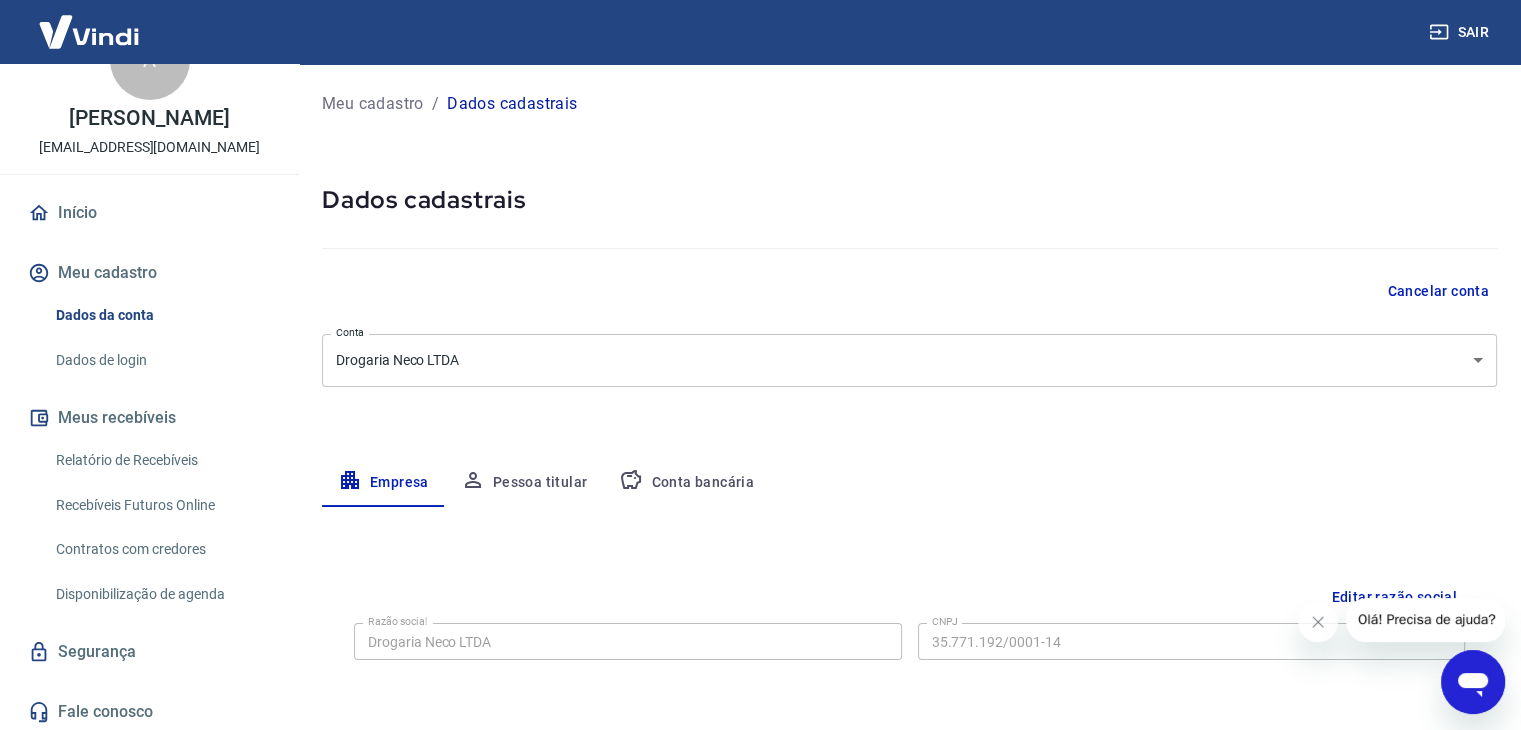 scroll, scrollTop: 64, scrollLeft: 0, axis: vertical 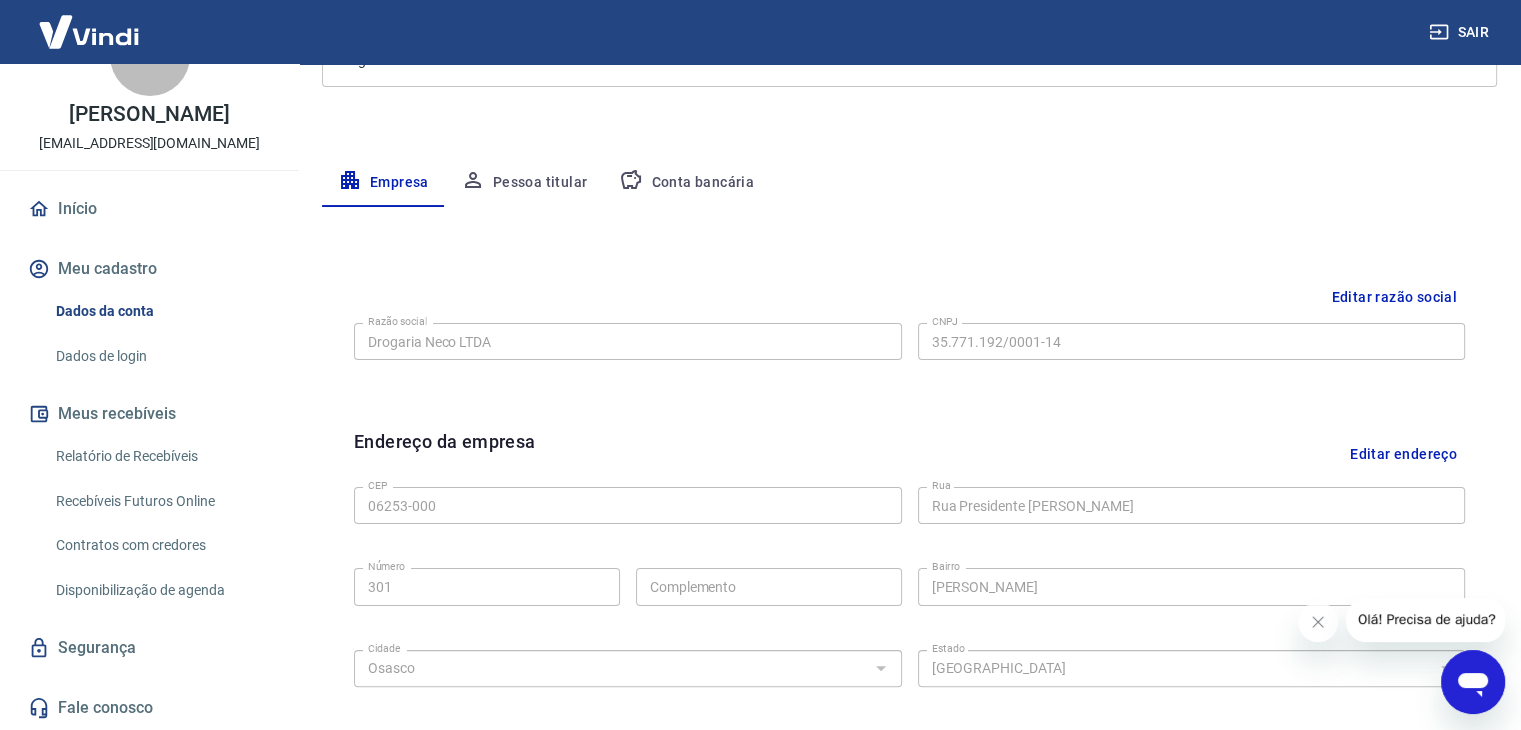 click on "Segurança" at bounding box center [149, 648] 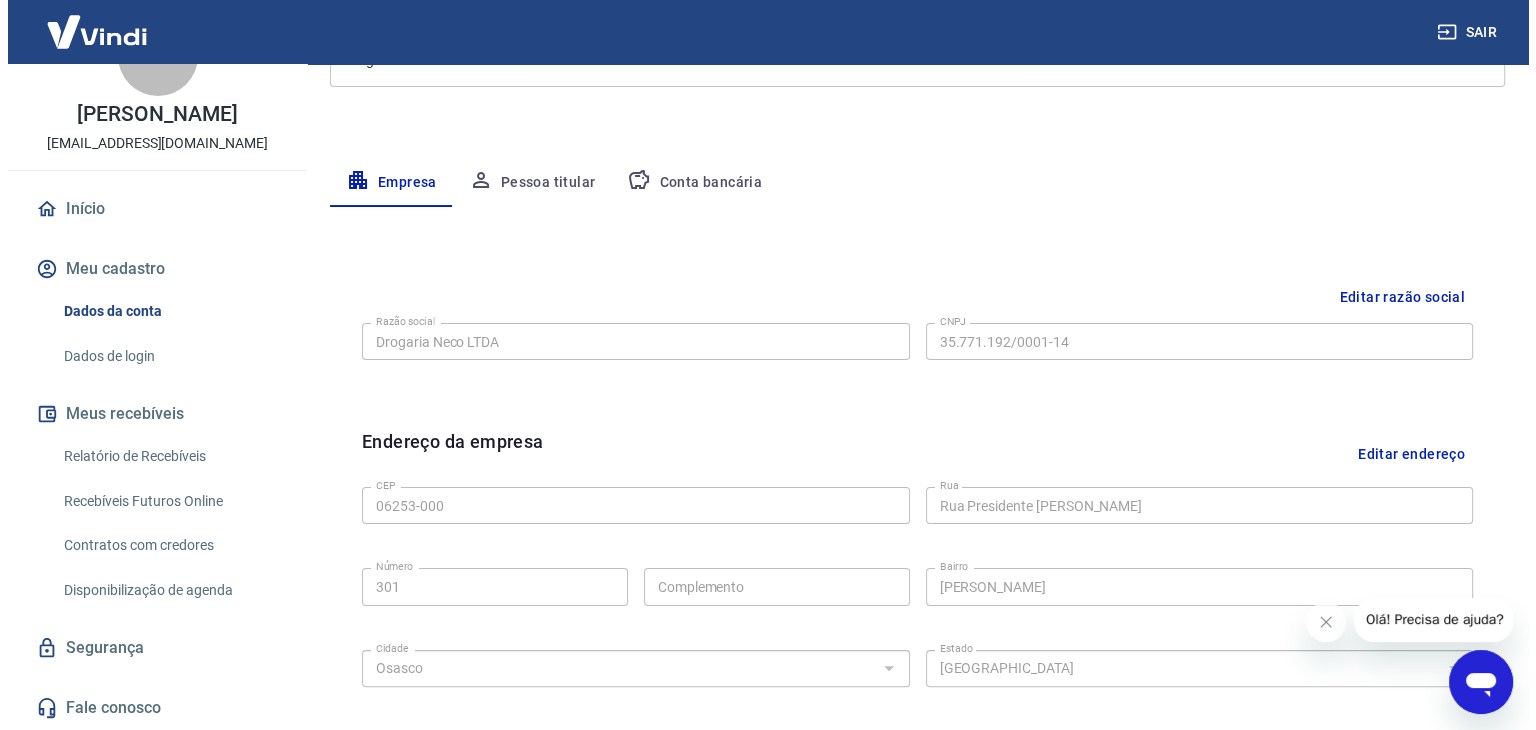 scroll, scrollTop: 0, scrollLeft: 0, axis: both 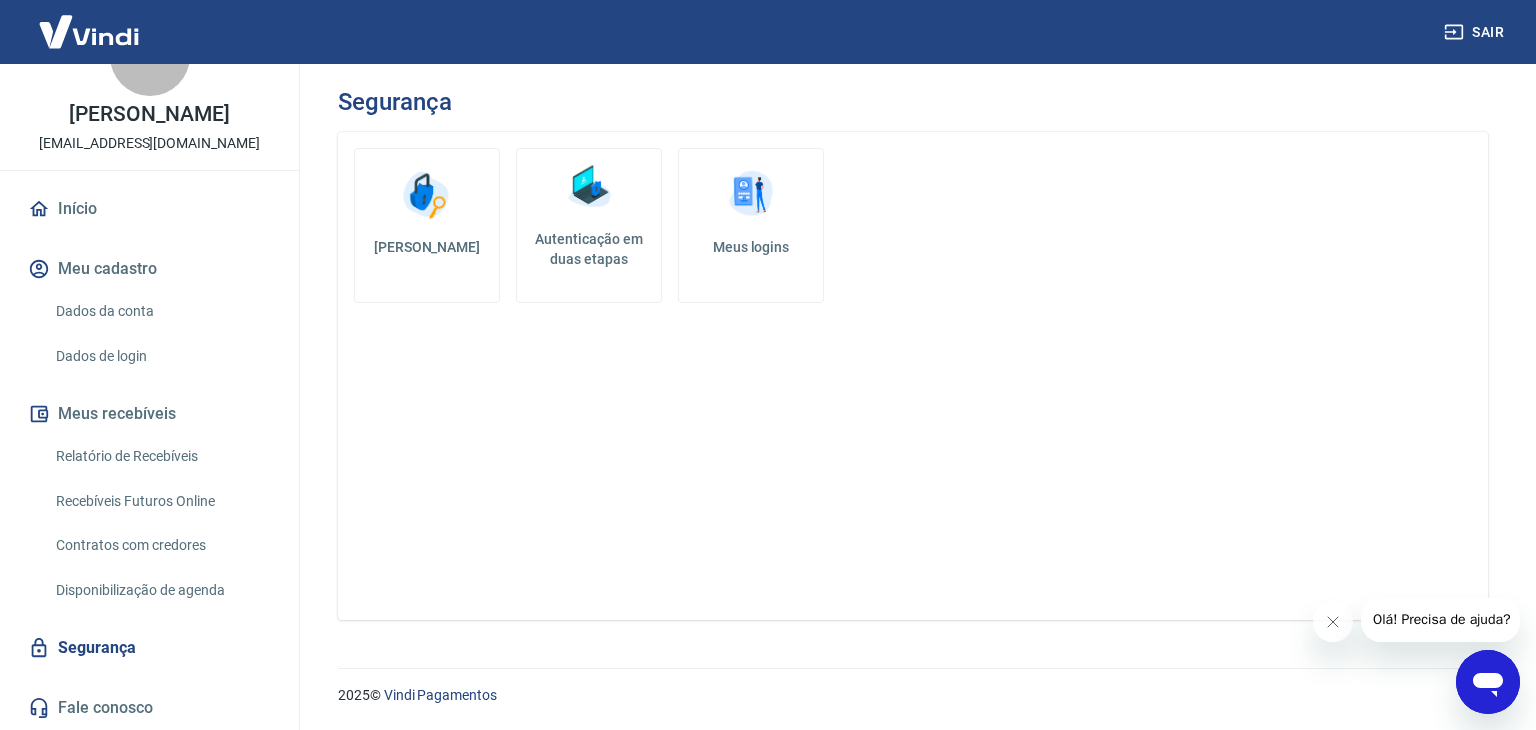 click 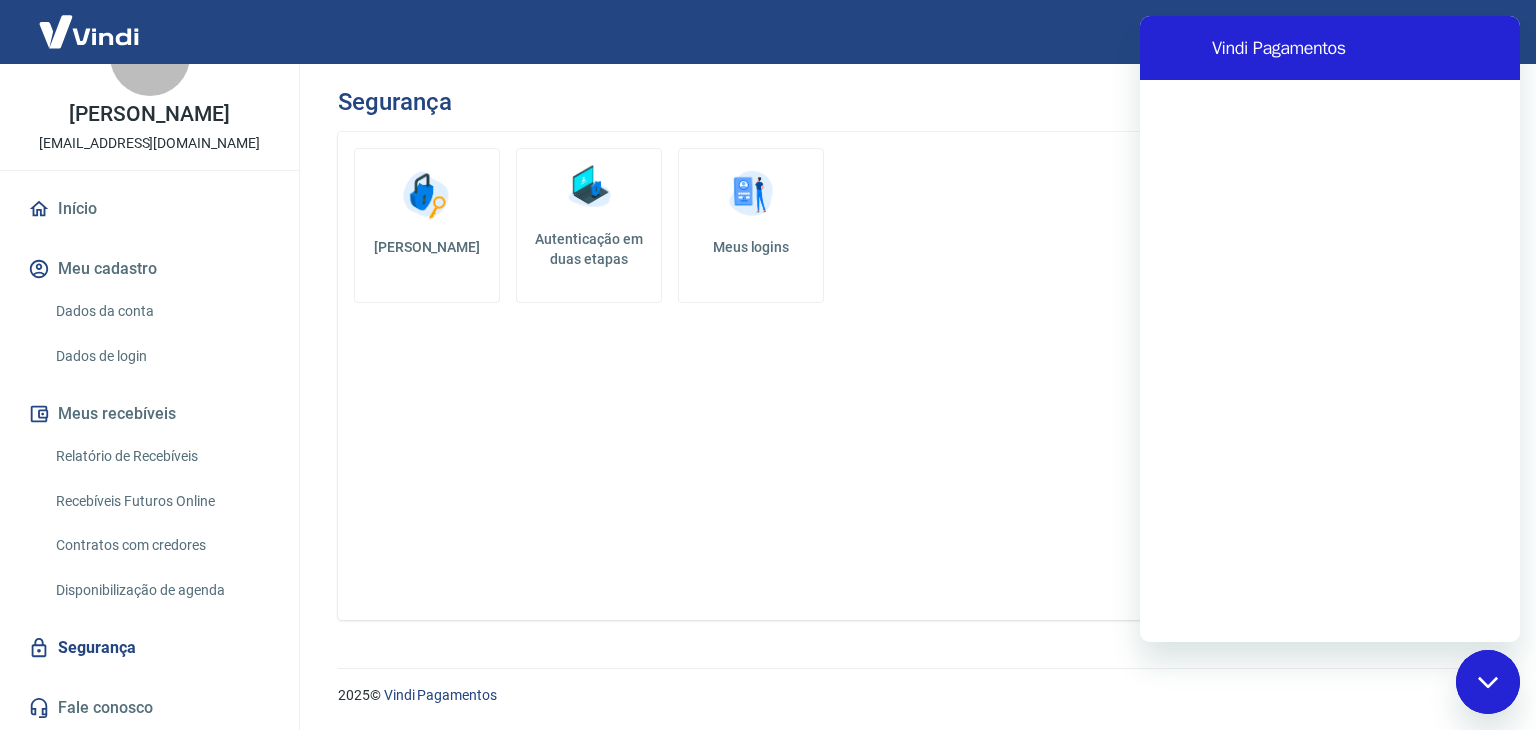 scroll, scrollTop: 0, scrollLeft: 0, axis: both 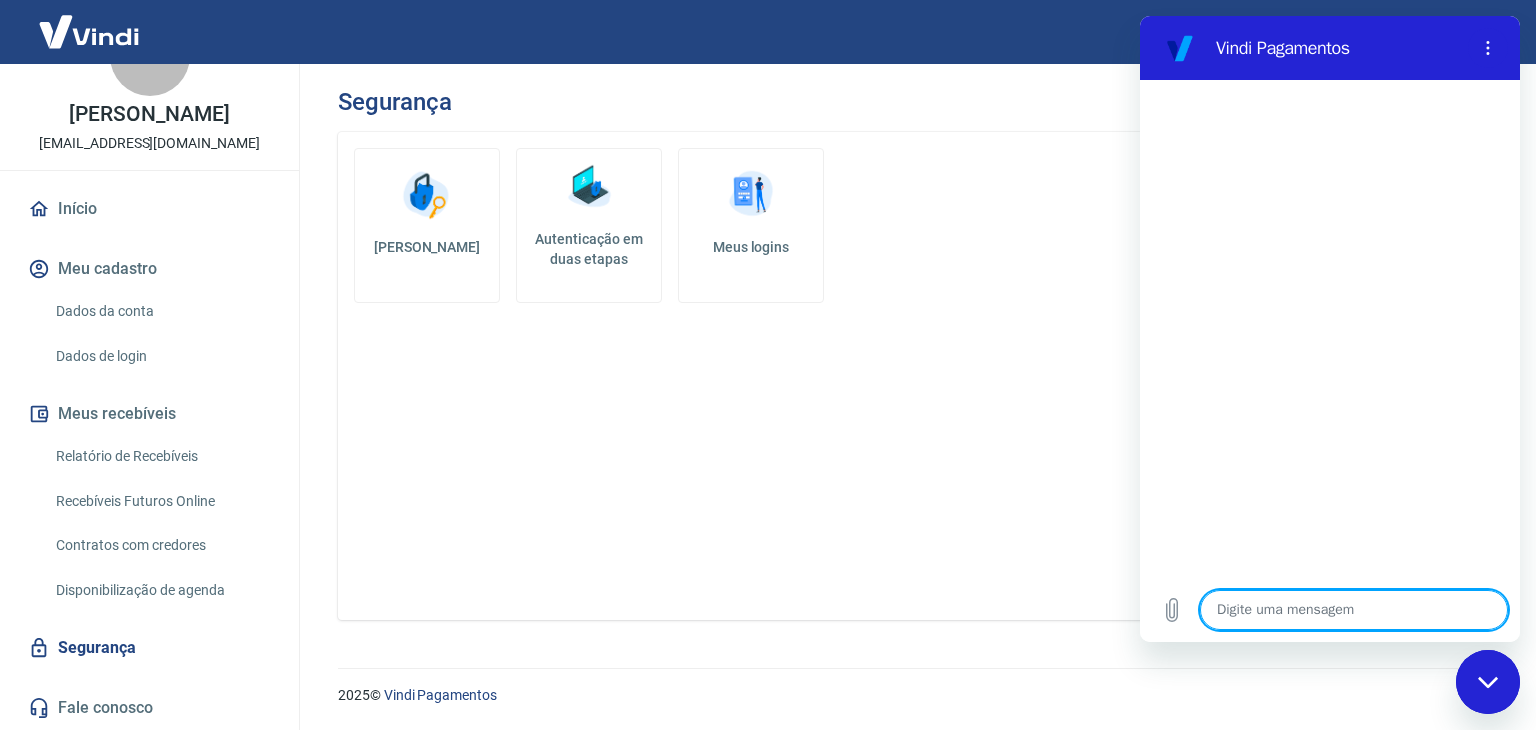 type on "o" 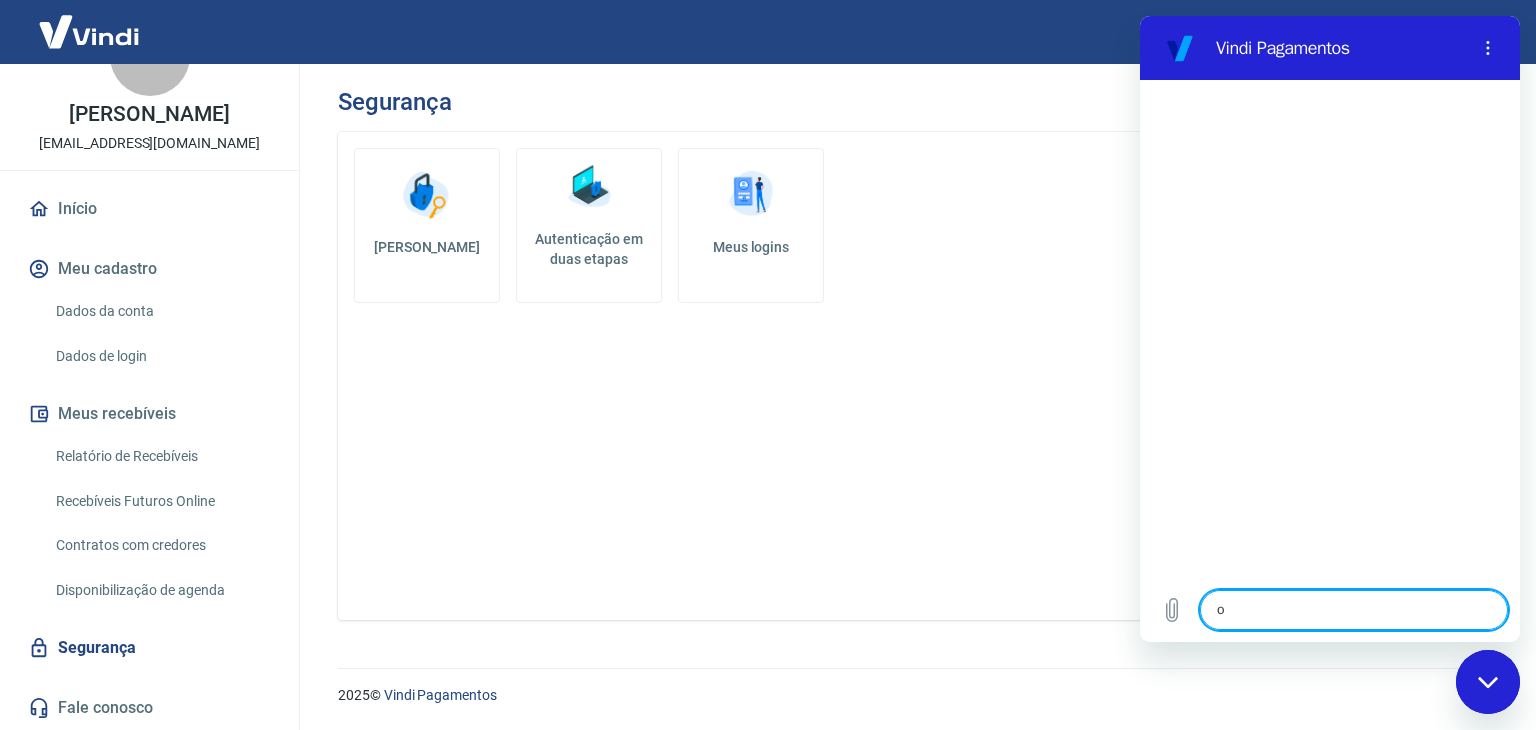 type on "oi" 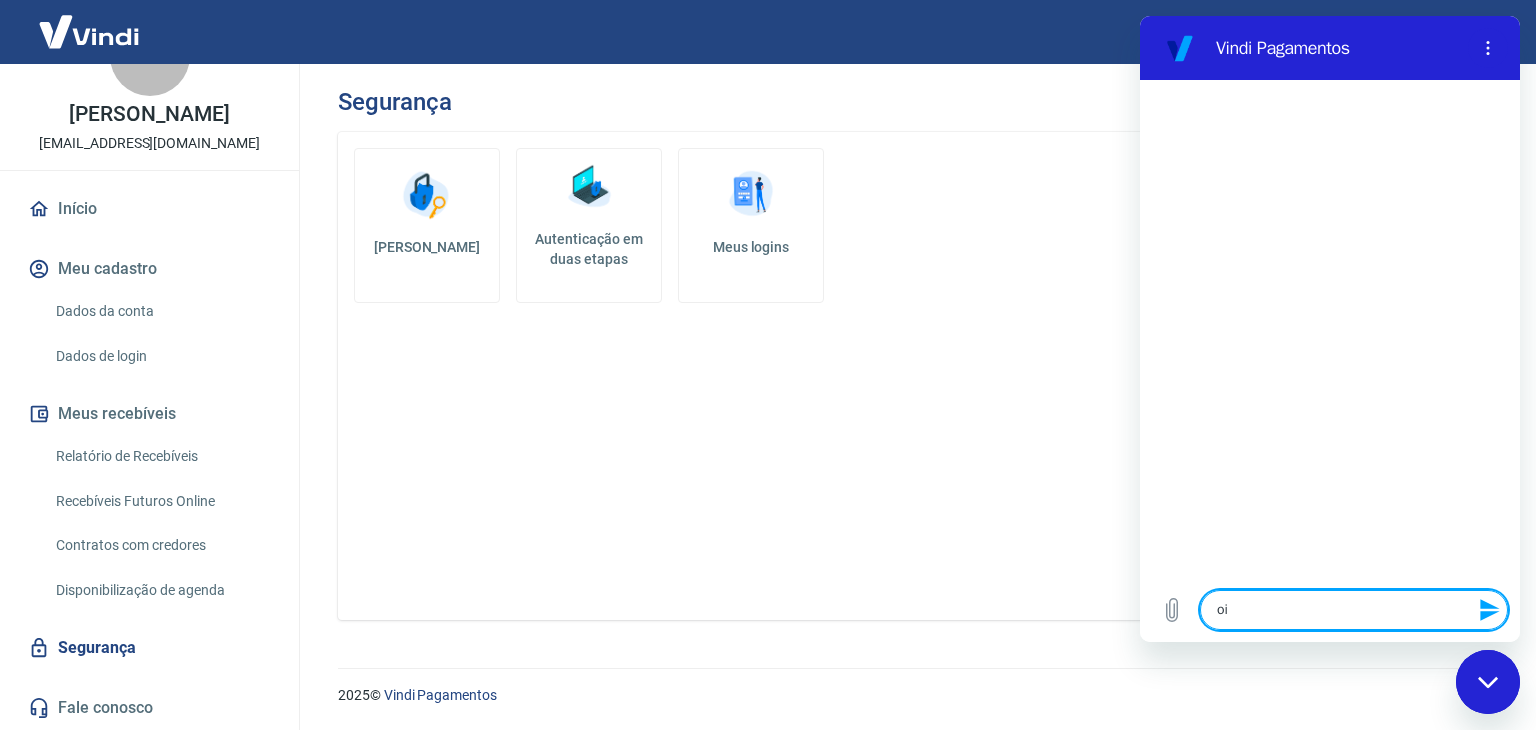 type 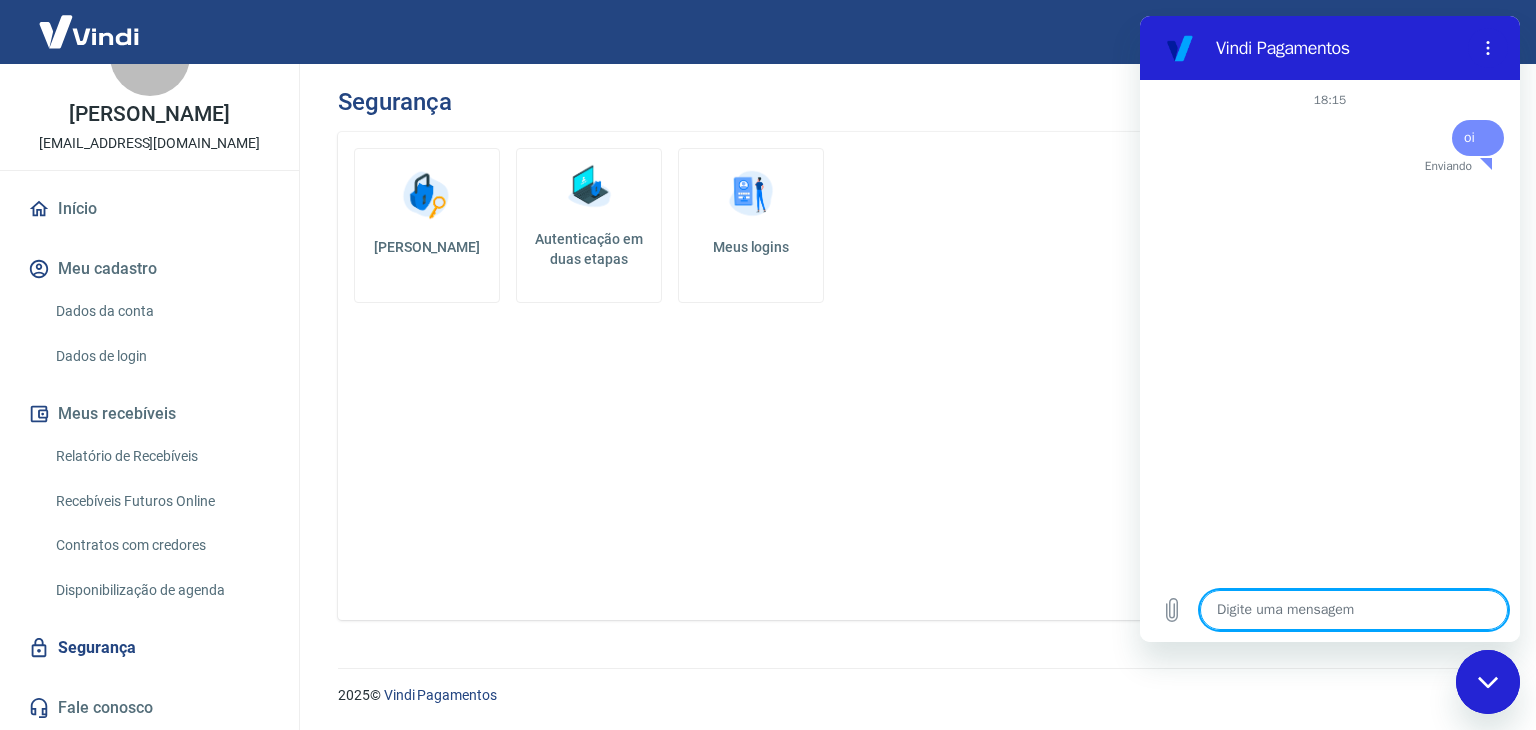 type on "x" 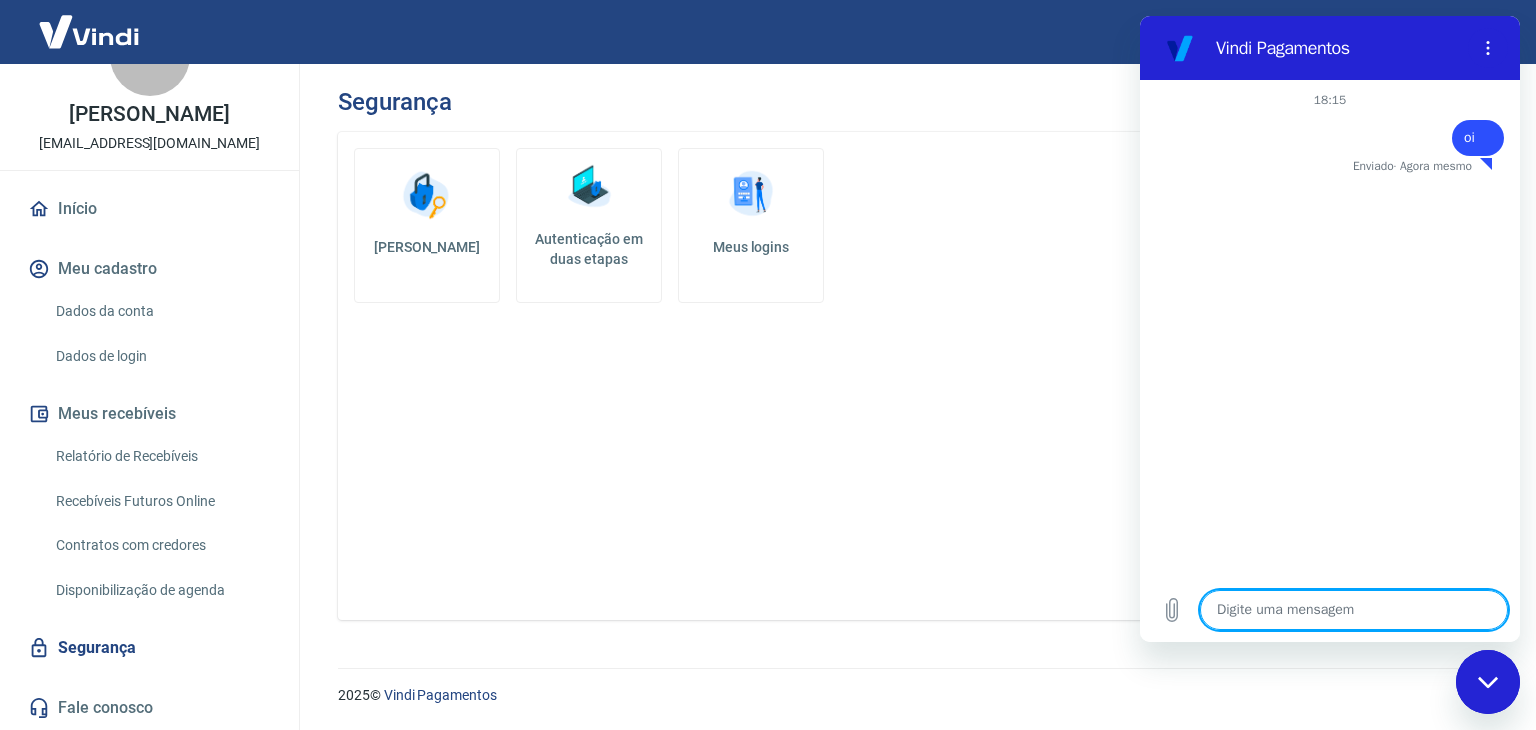 type on "c" 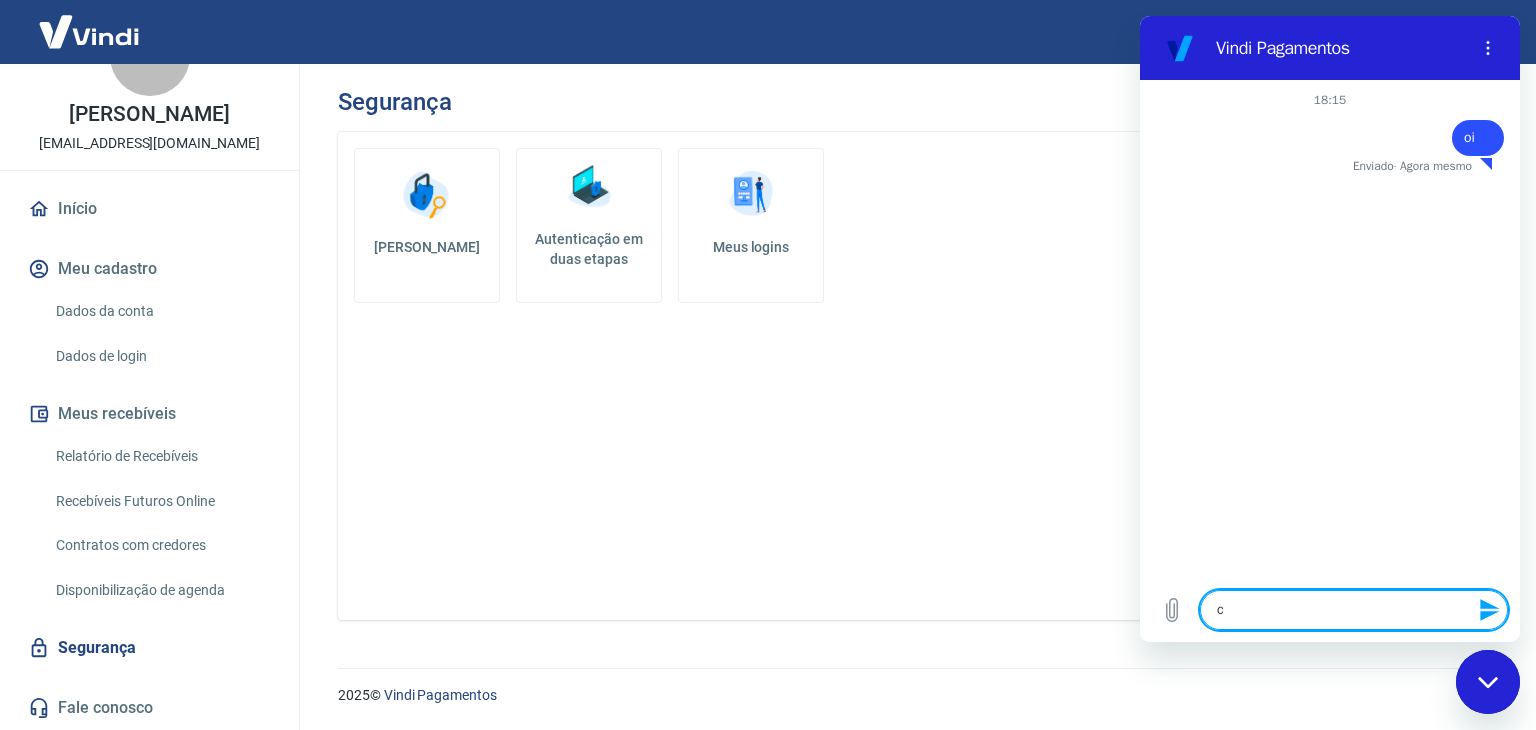 type on "co" 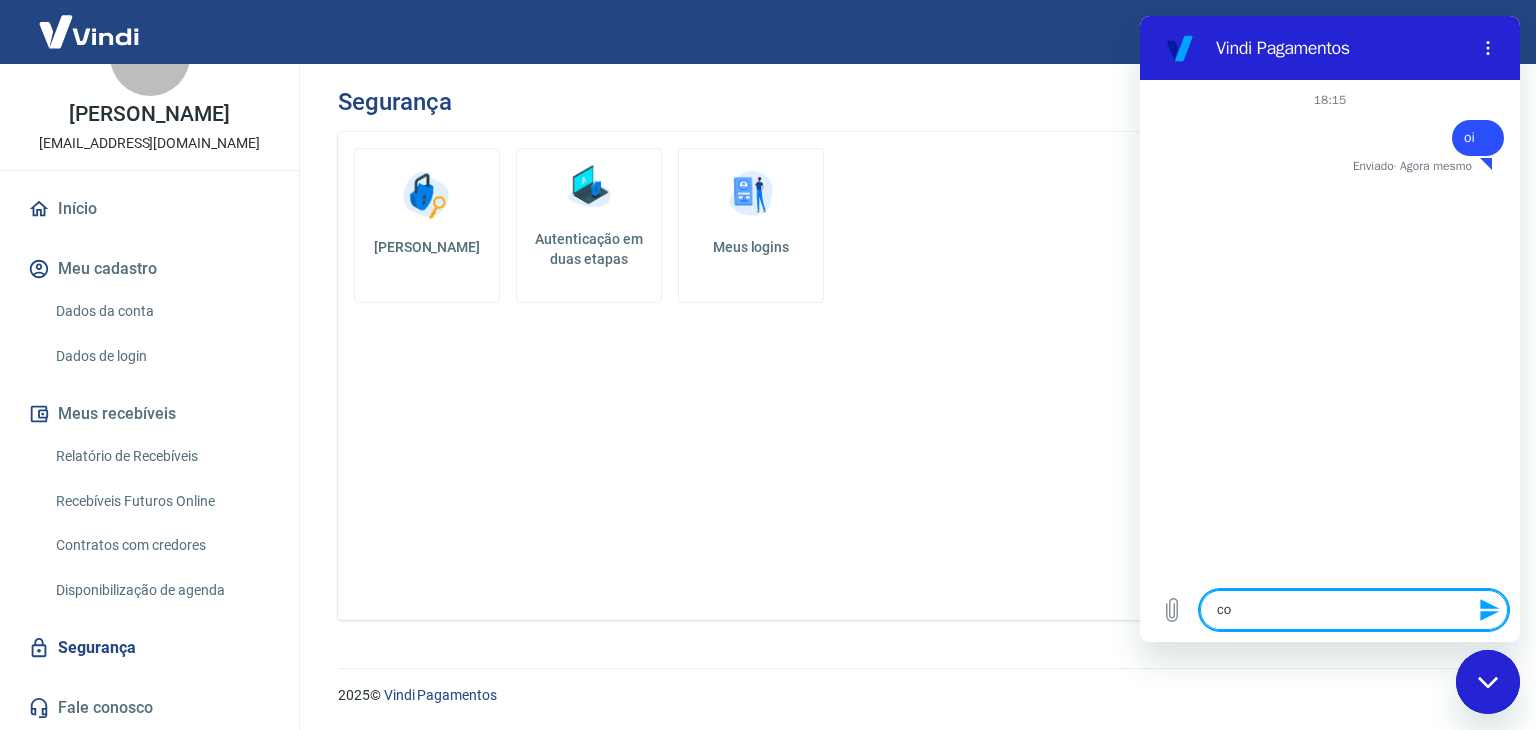 type on "x" 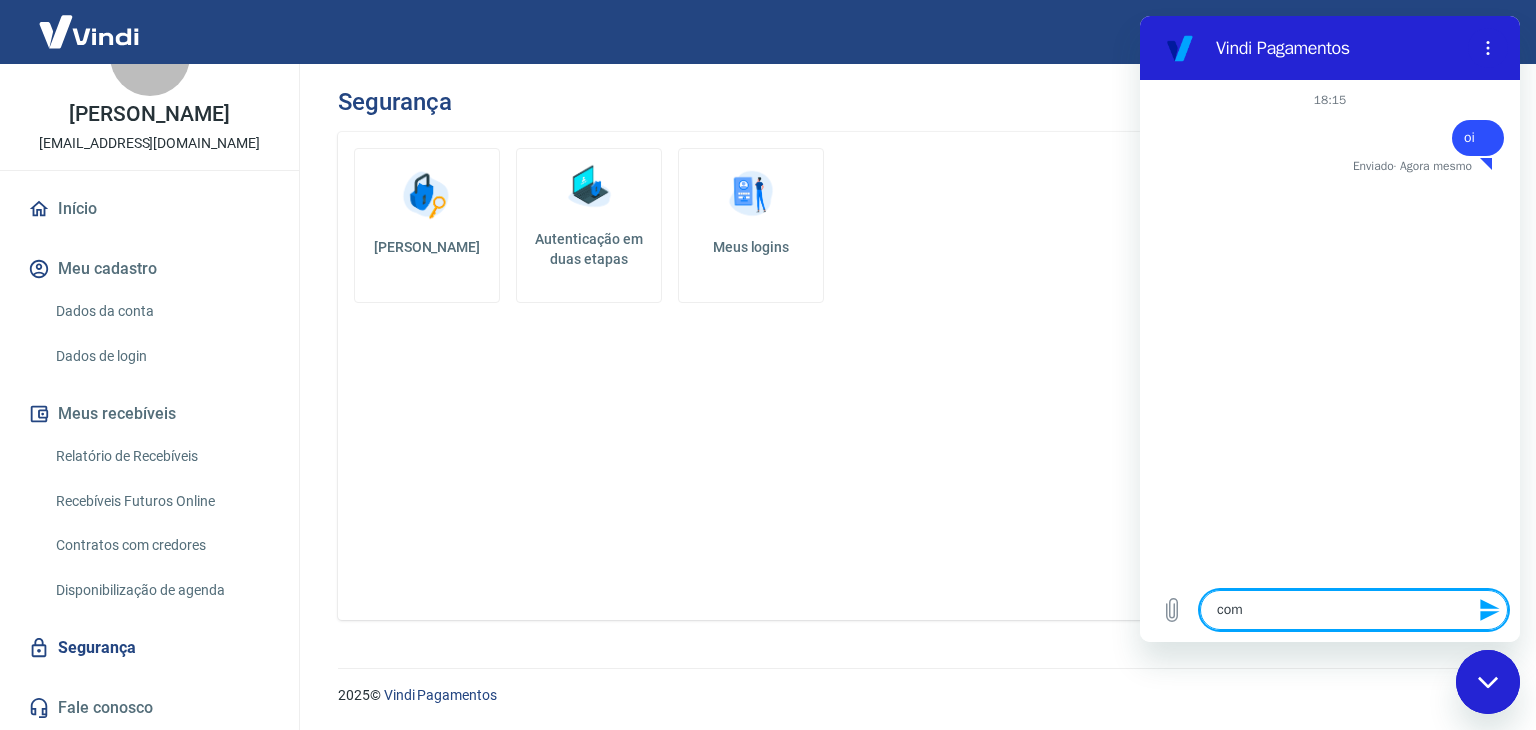type on "como" 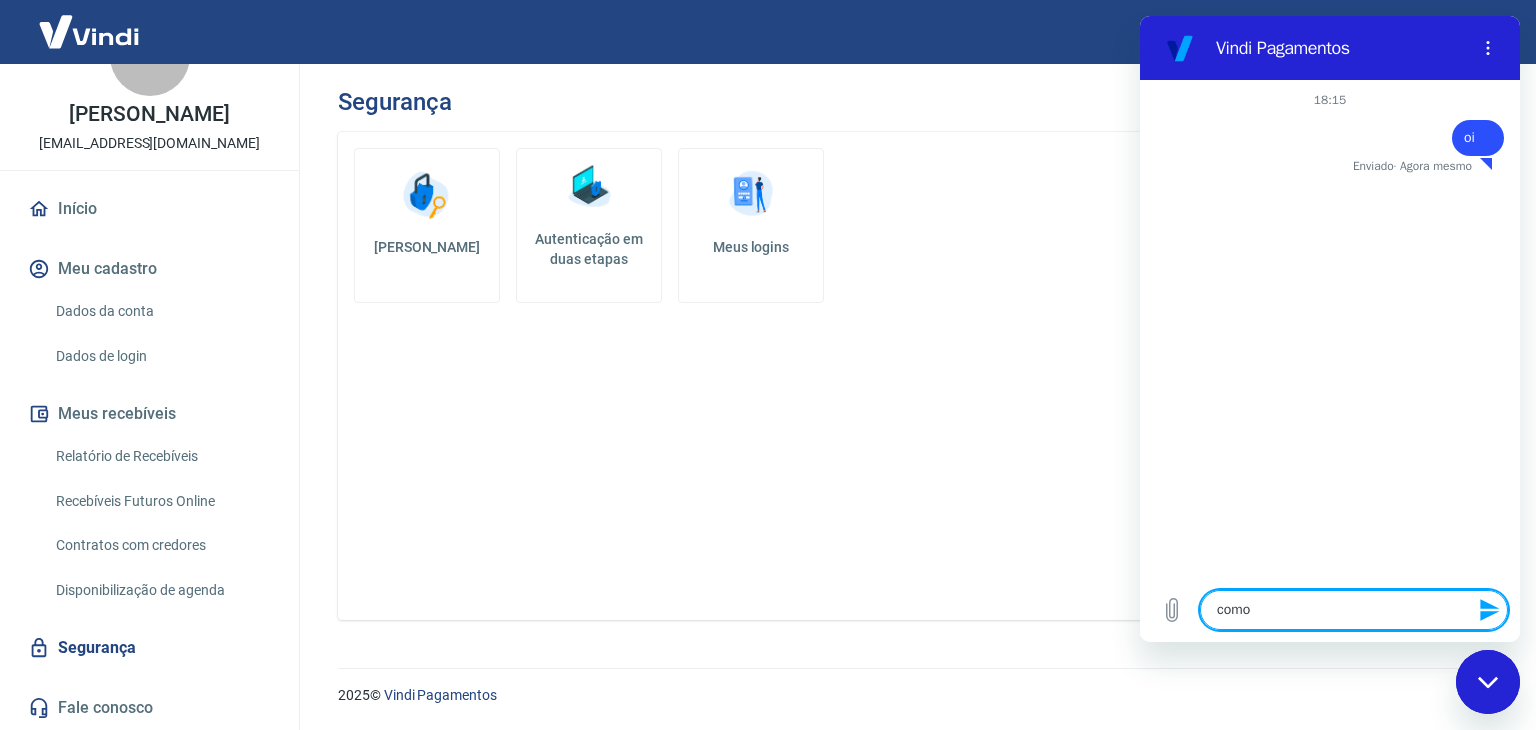 type on "como" 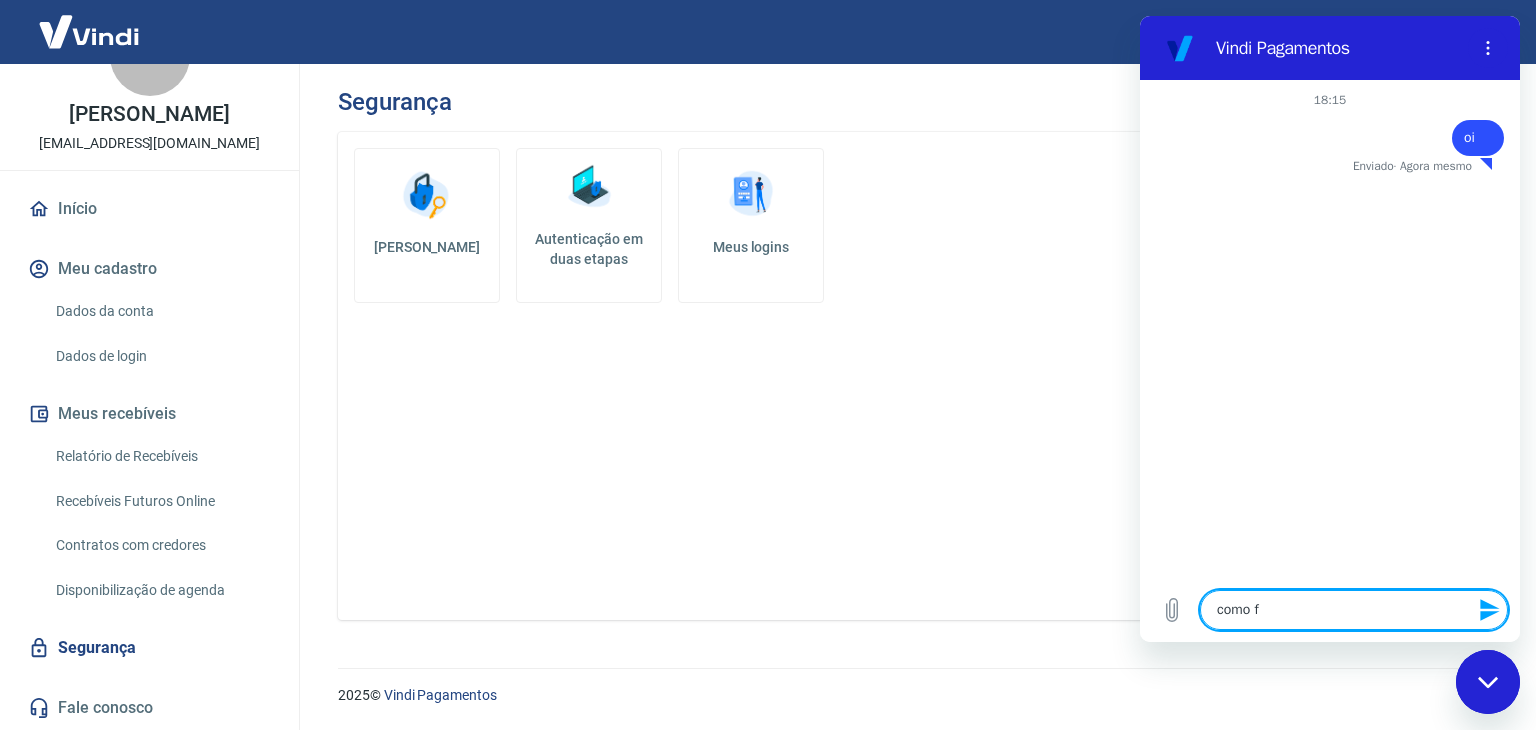 type on "como fa" 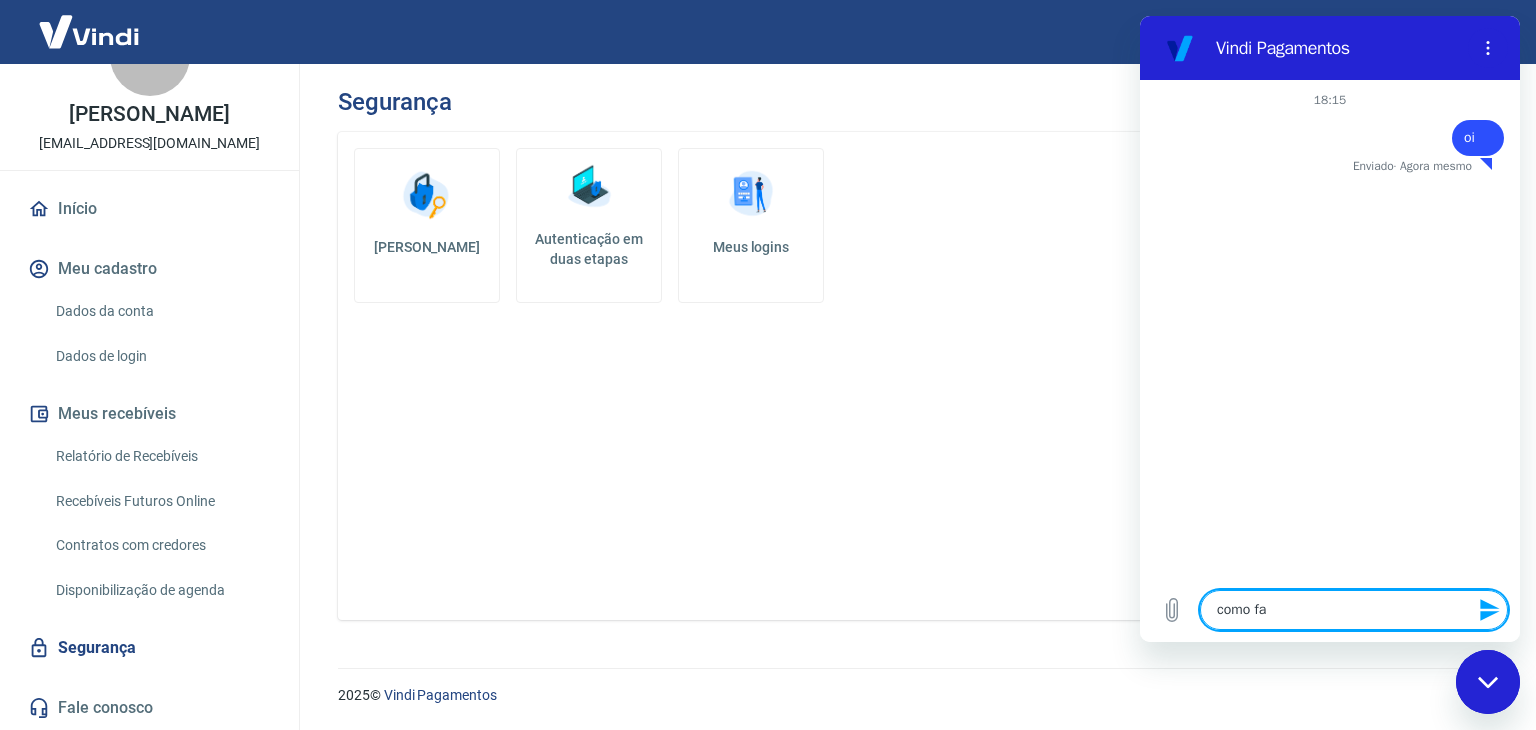 type on "como faç" 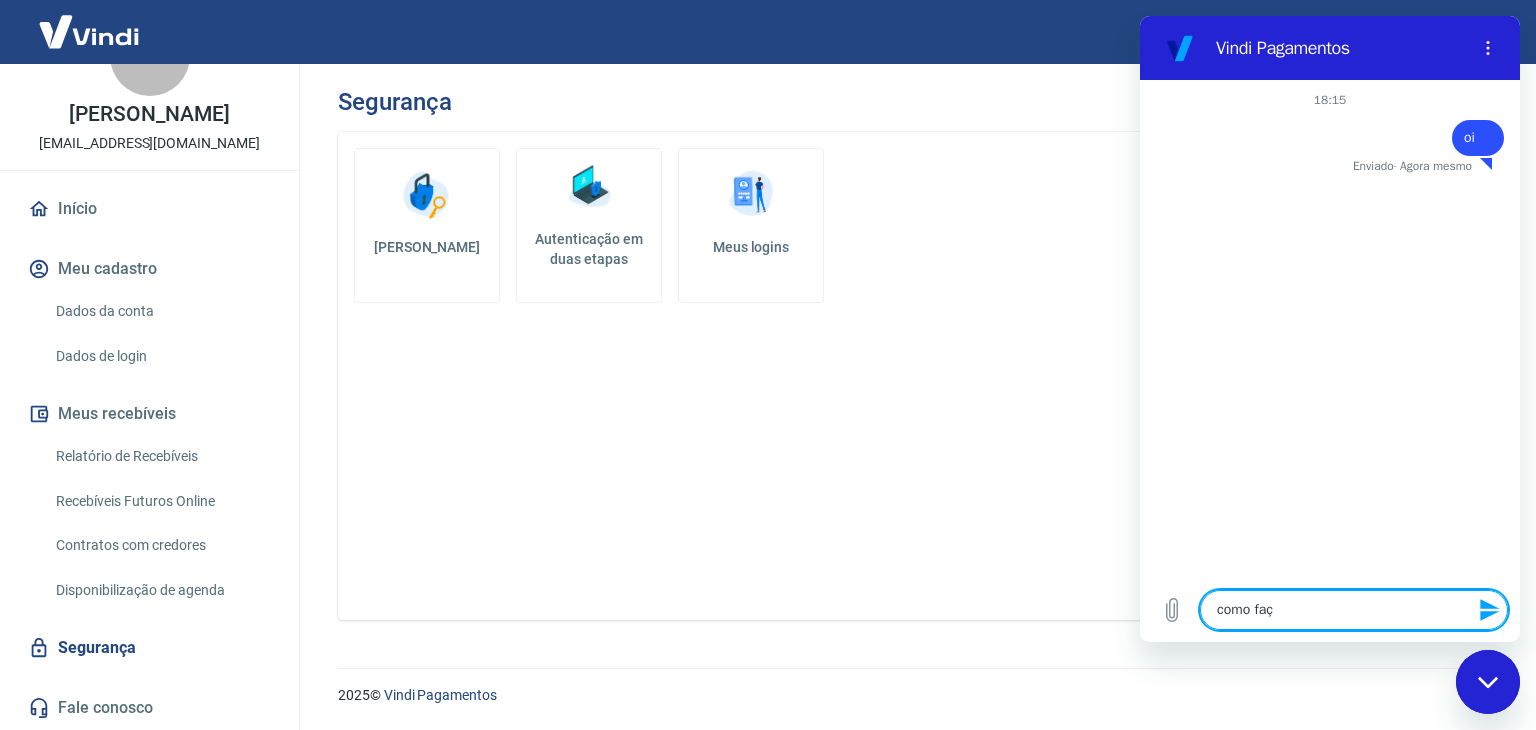type on "como faço" 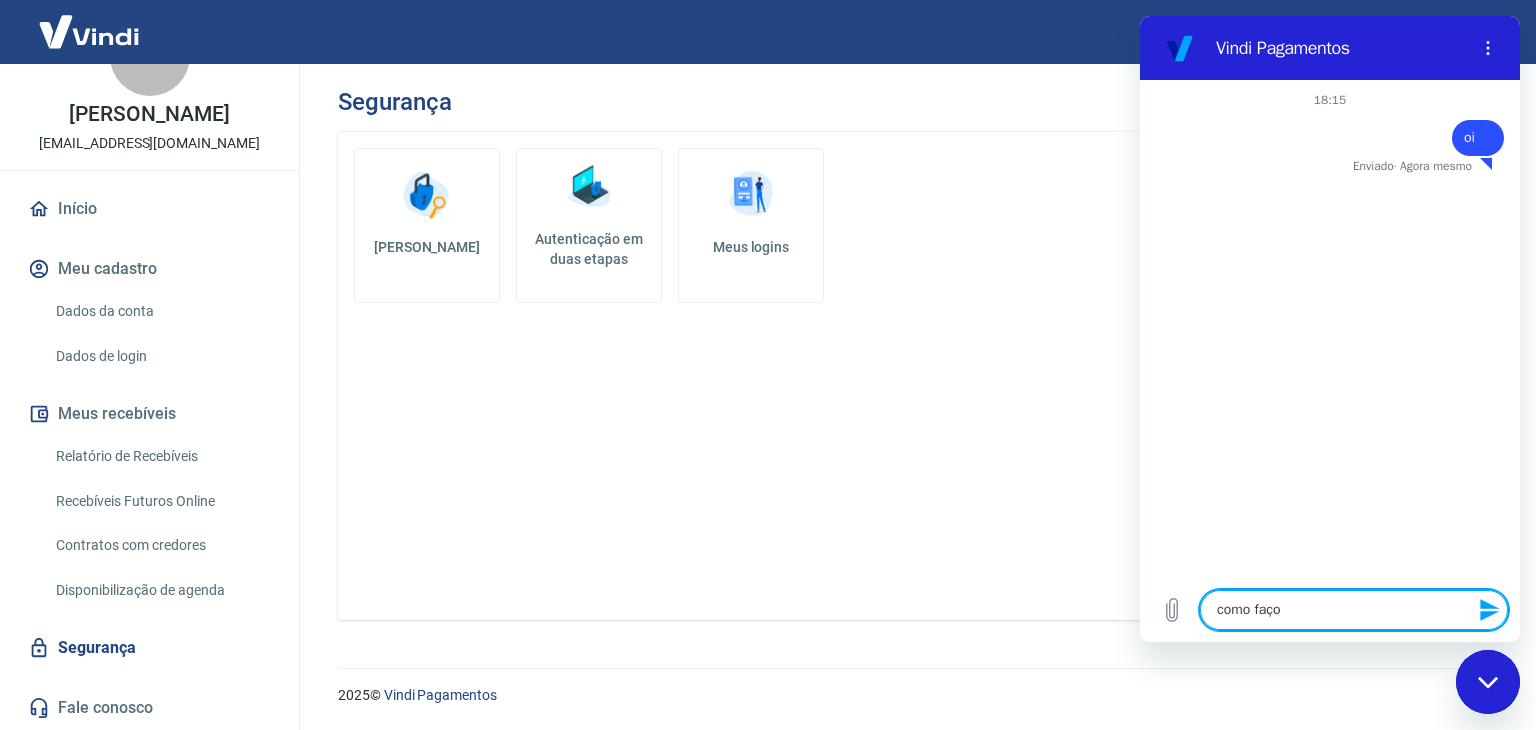 type on "como faço" 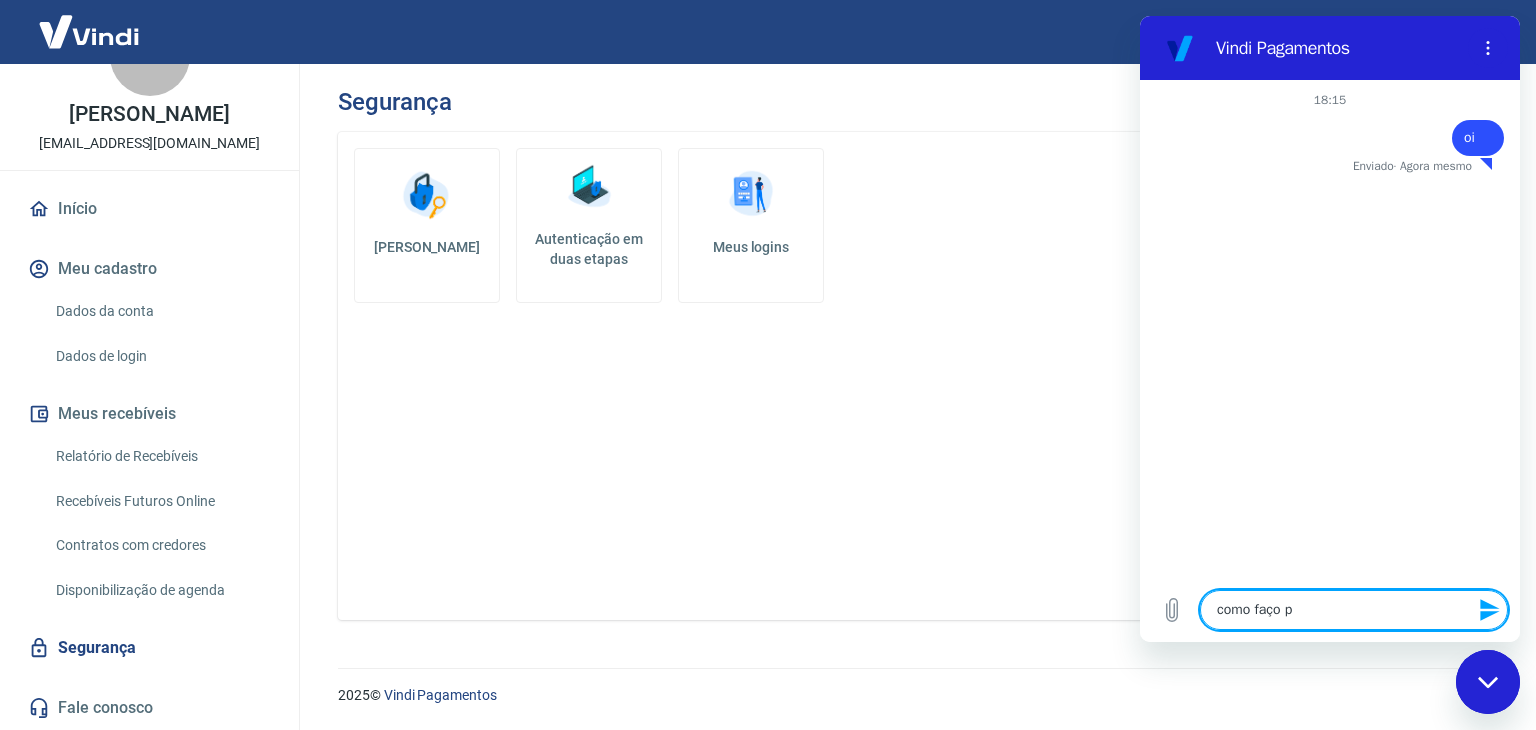 type on "como faço pa" 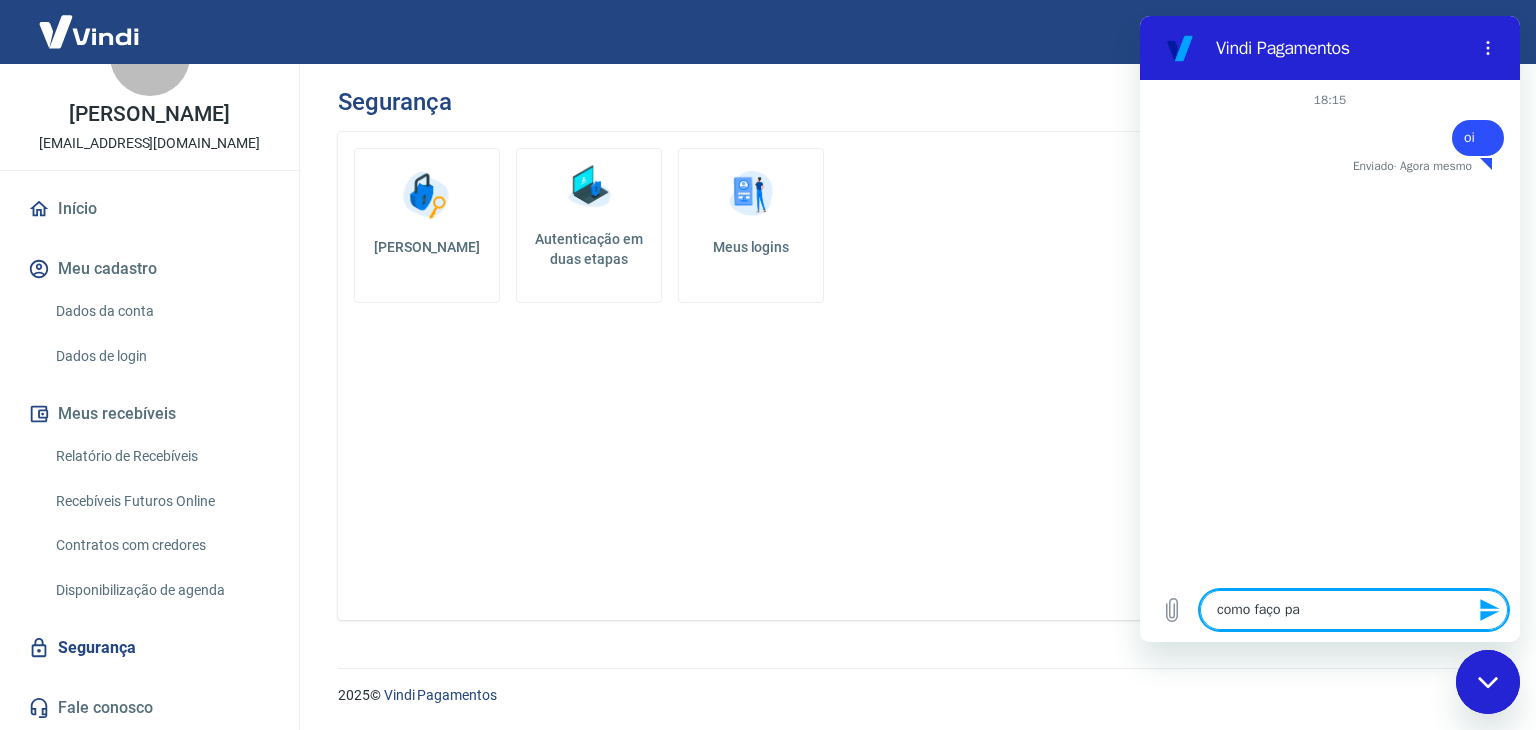 type on "como faço par" 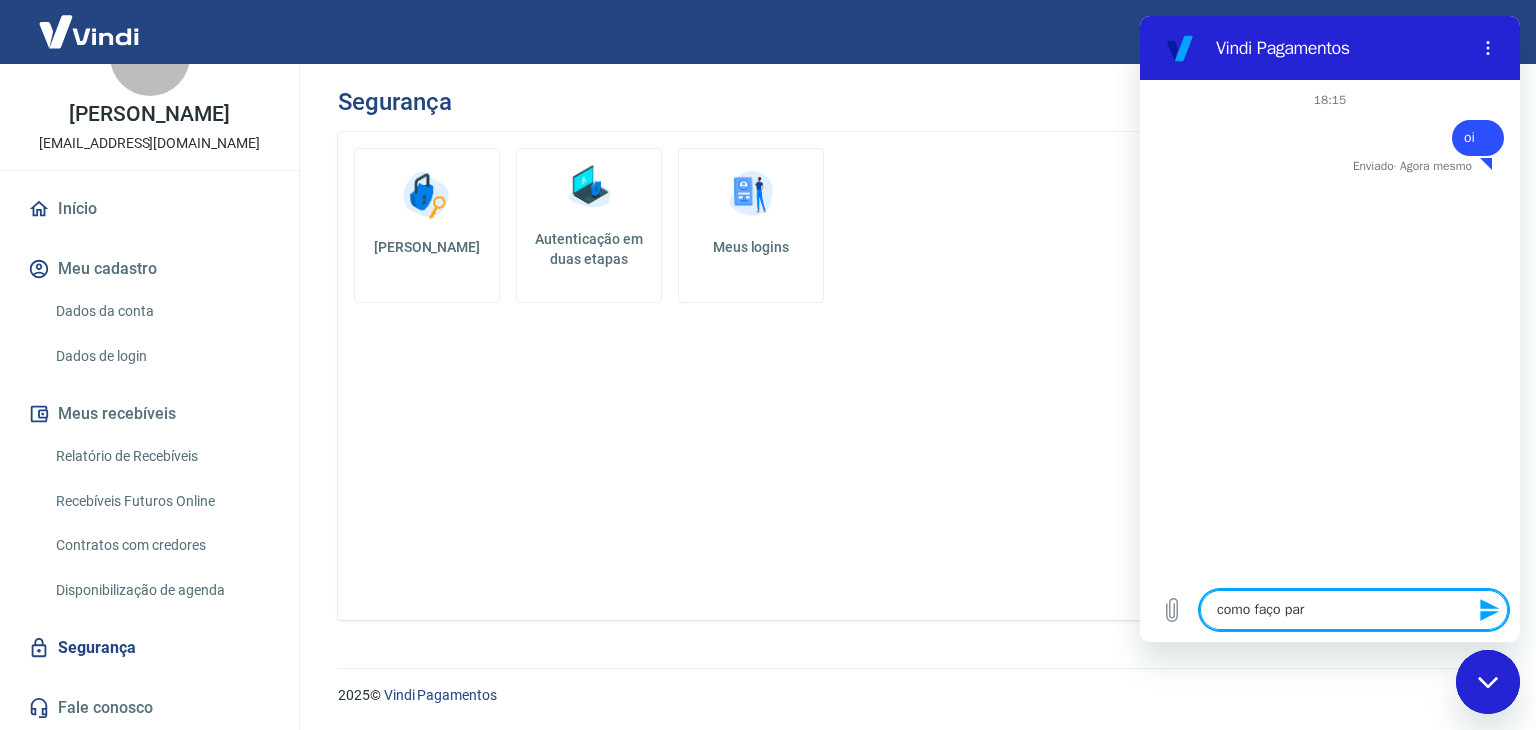 type on "como faço para" 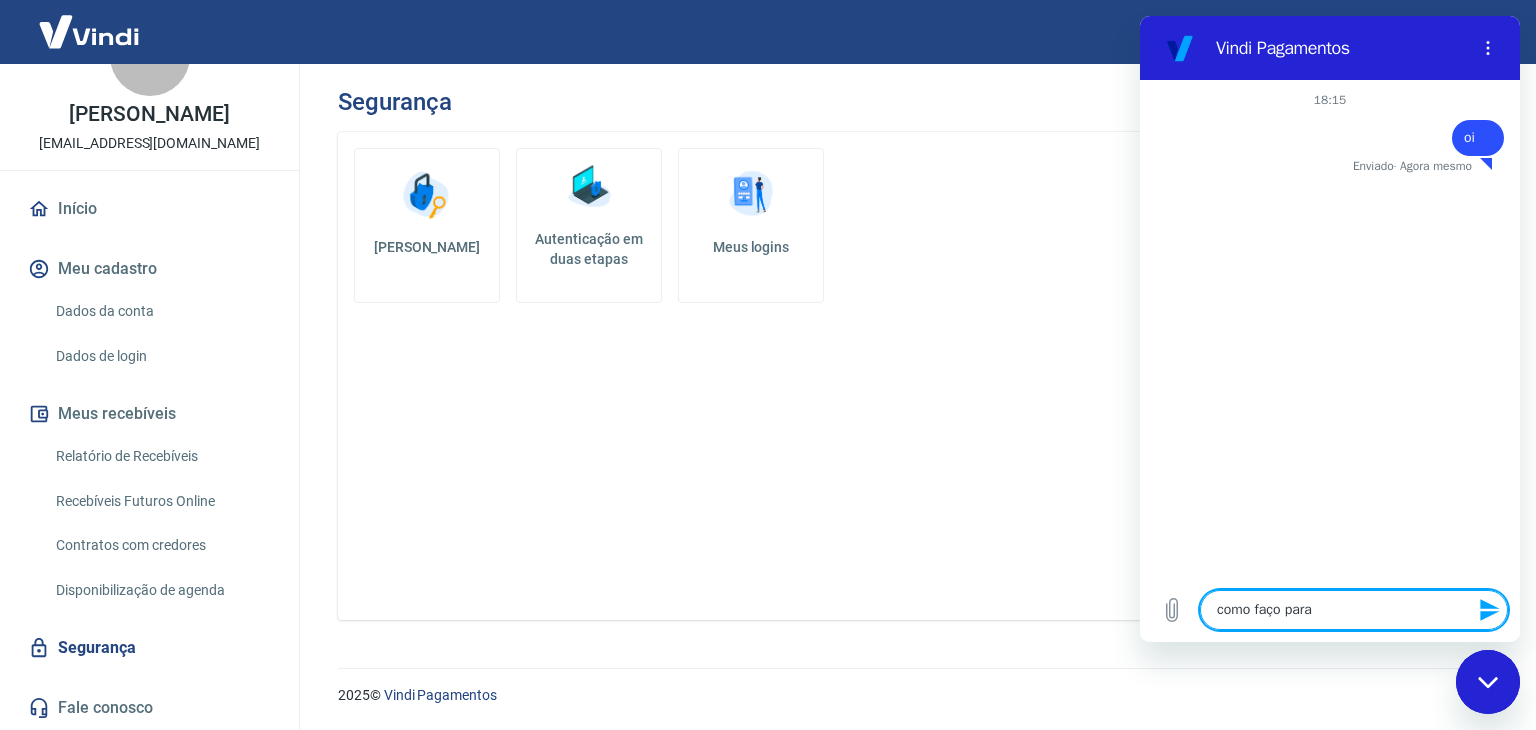 type on "como faço para" 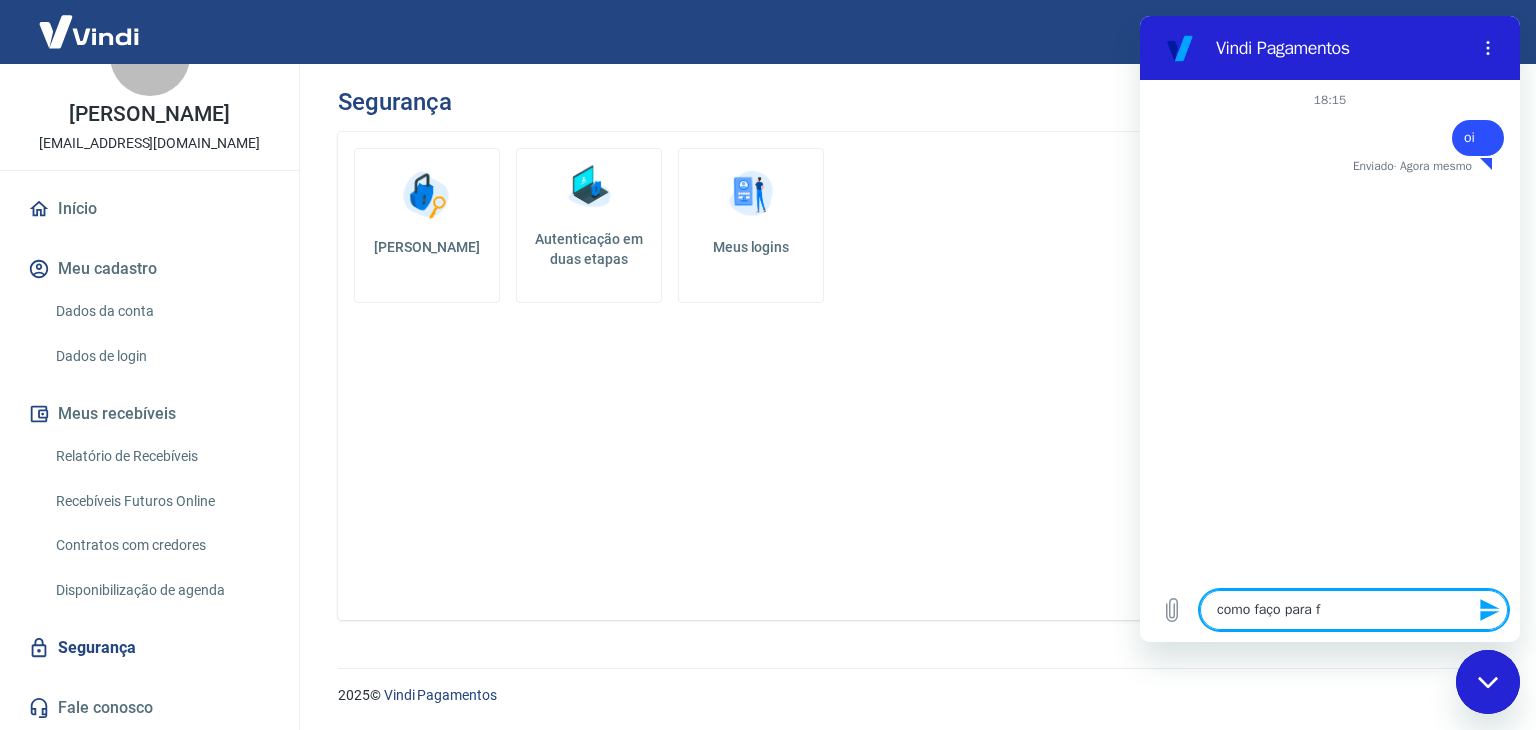 type on "como faço para fa" 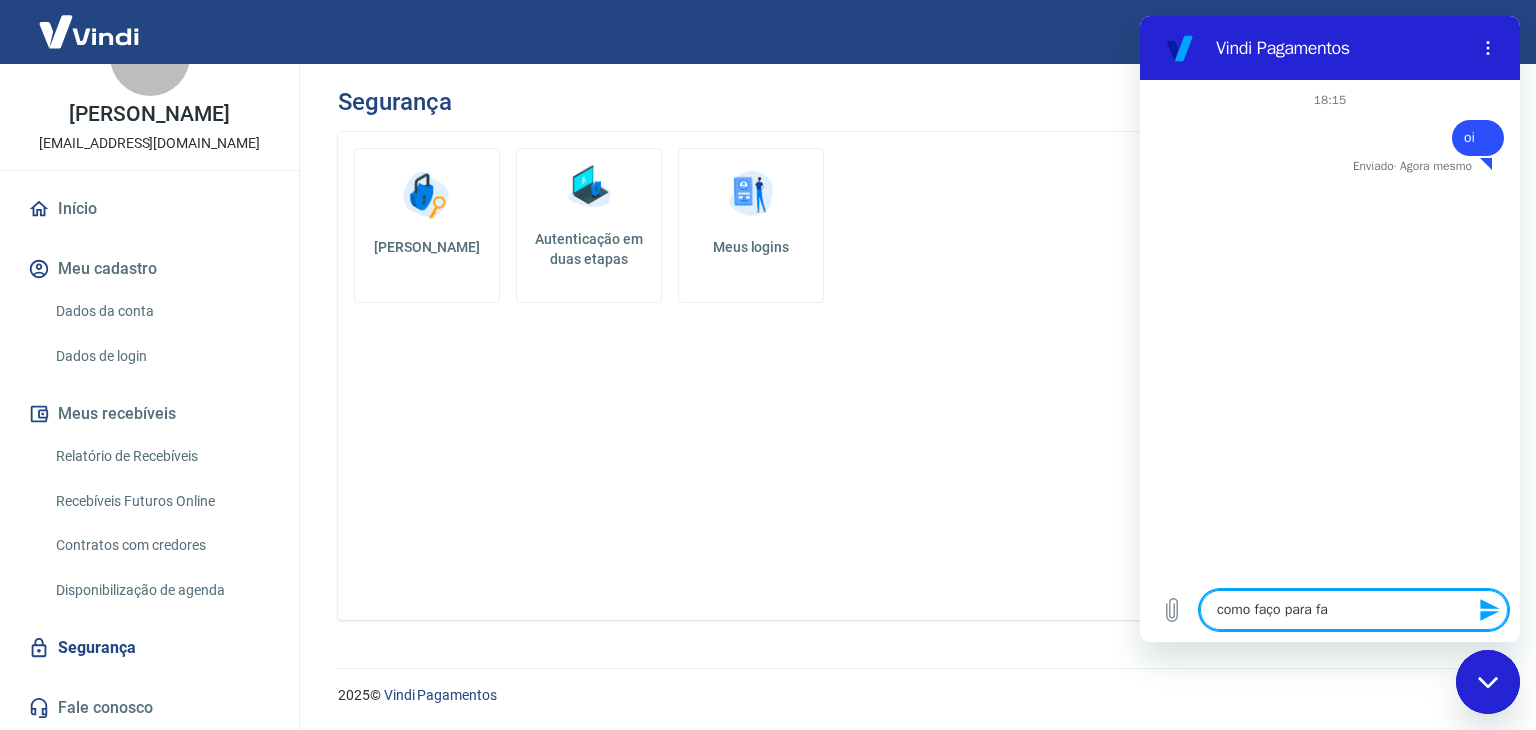 type on "como faço para faz" 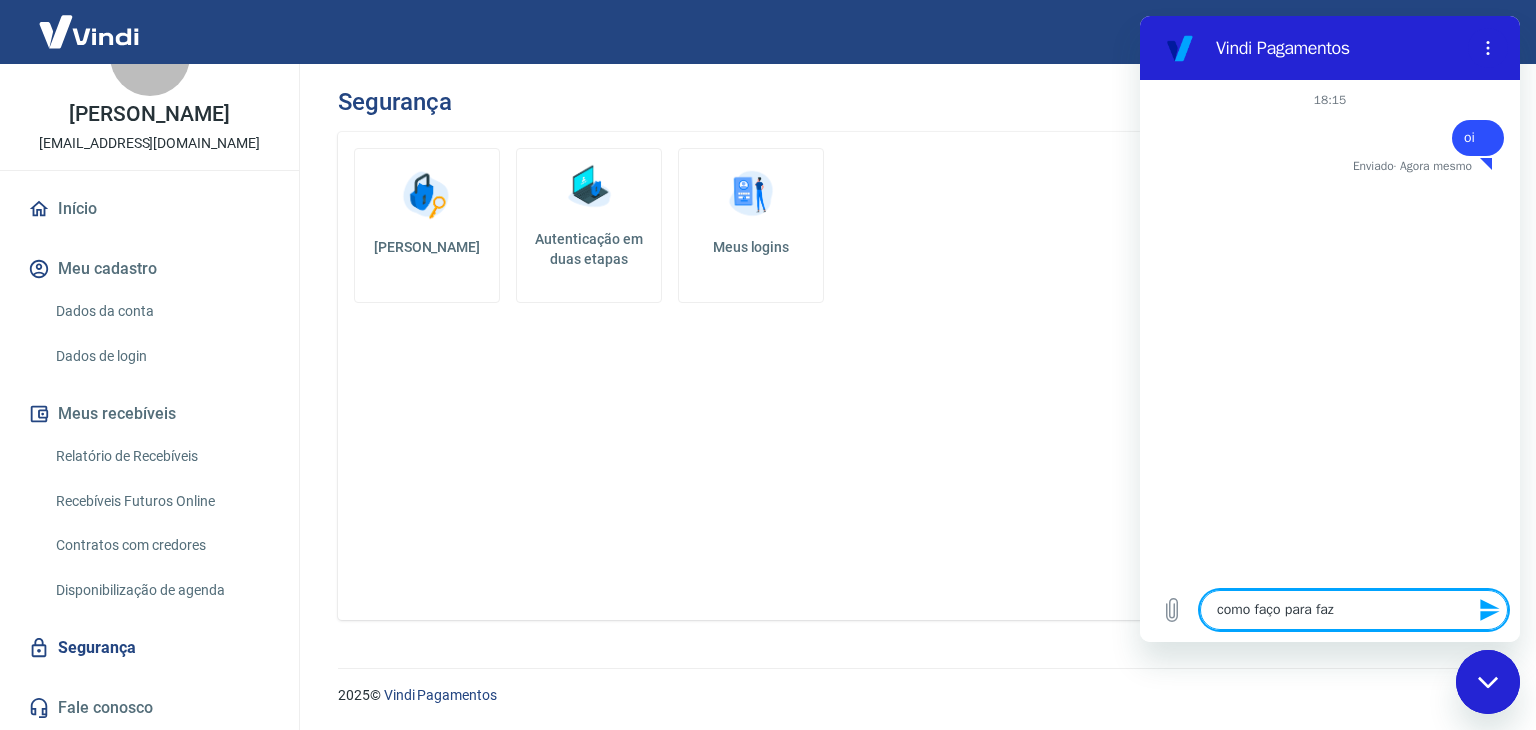 type on "como faço para faze" 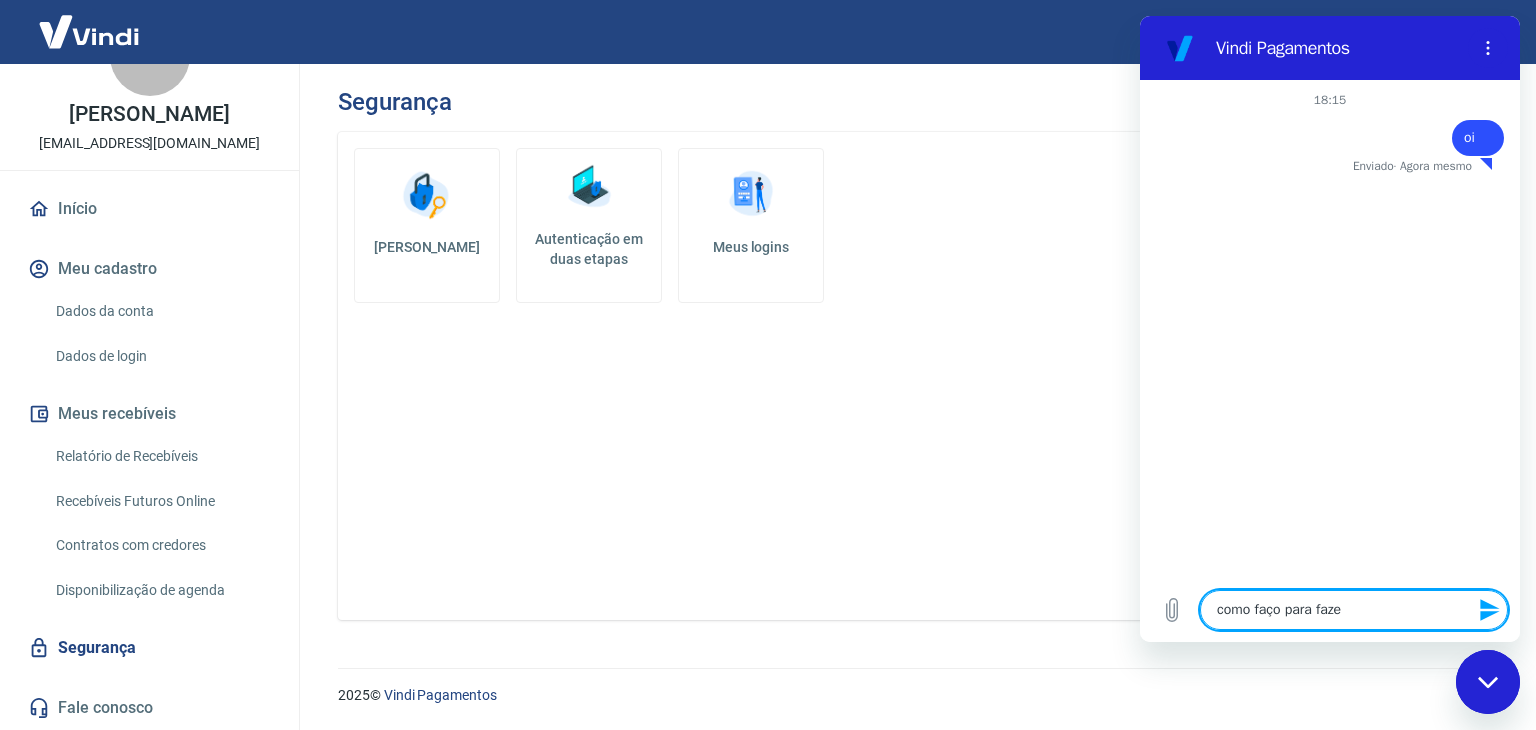 type on "como faço para fazer" 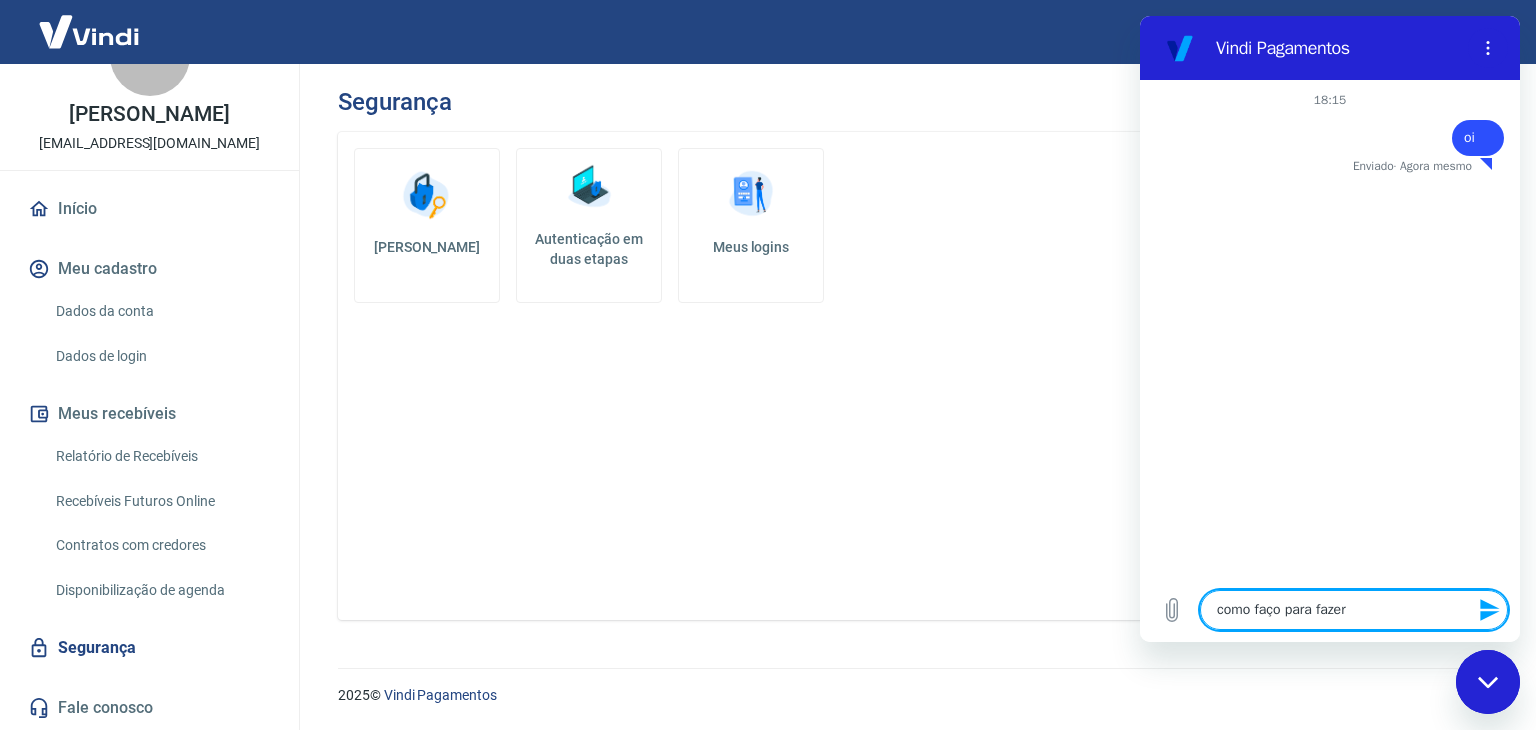 type on "como faço para fazer" 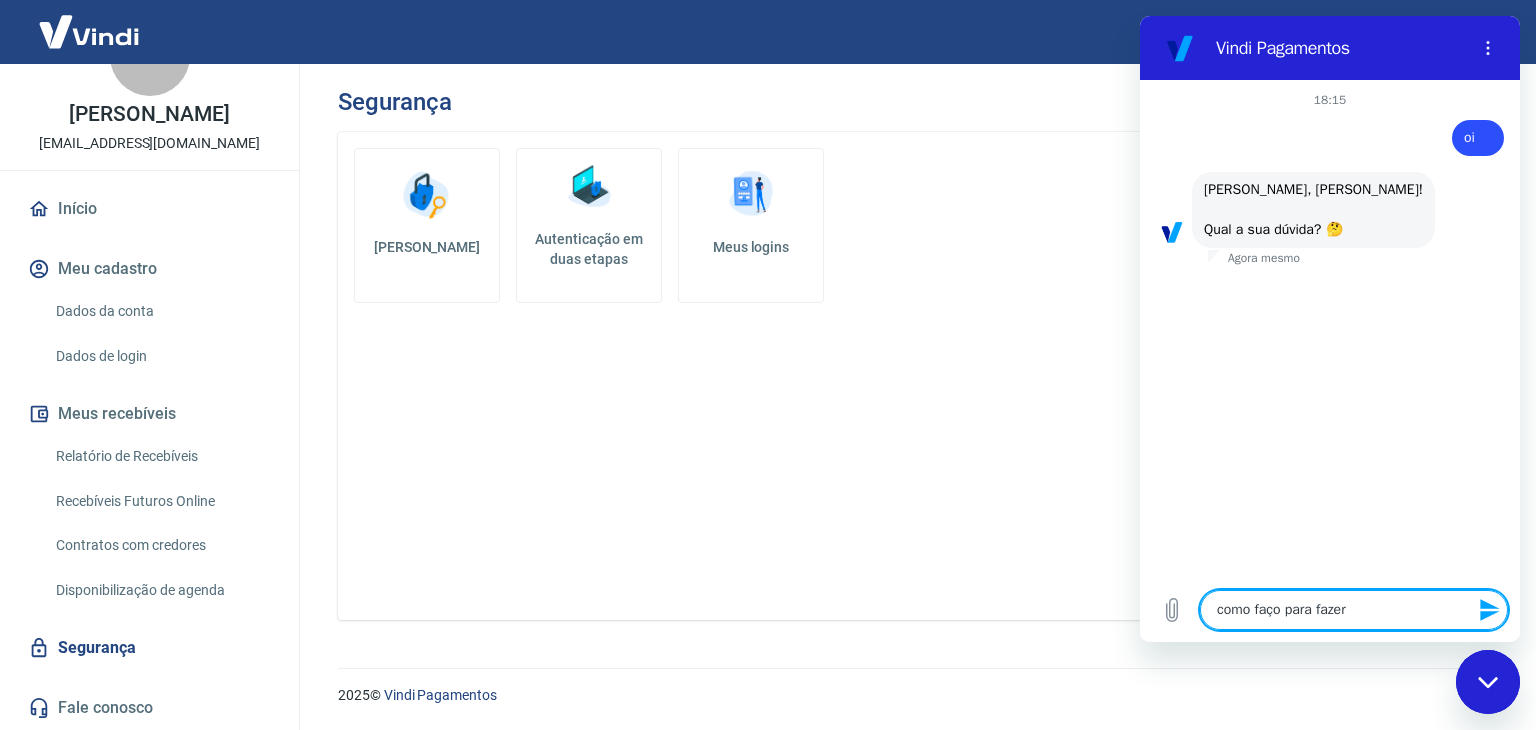 type on "como faço para fazer u" 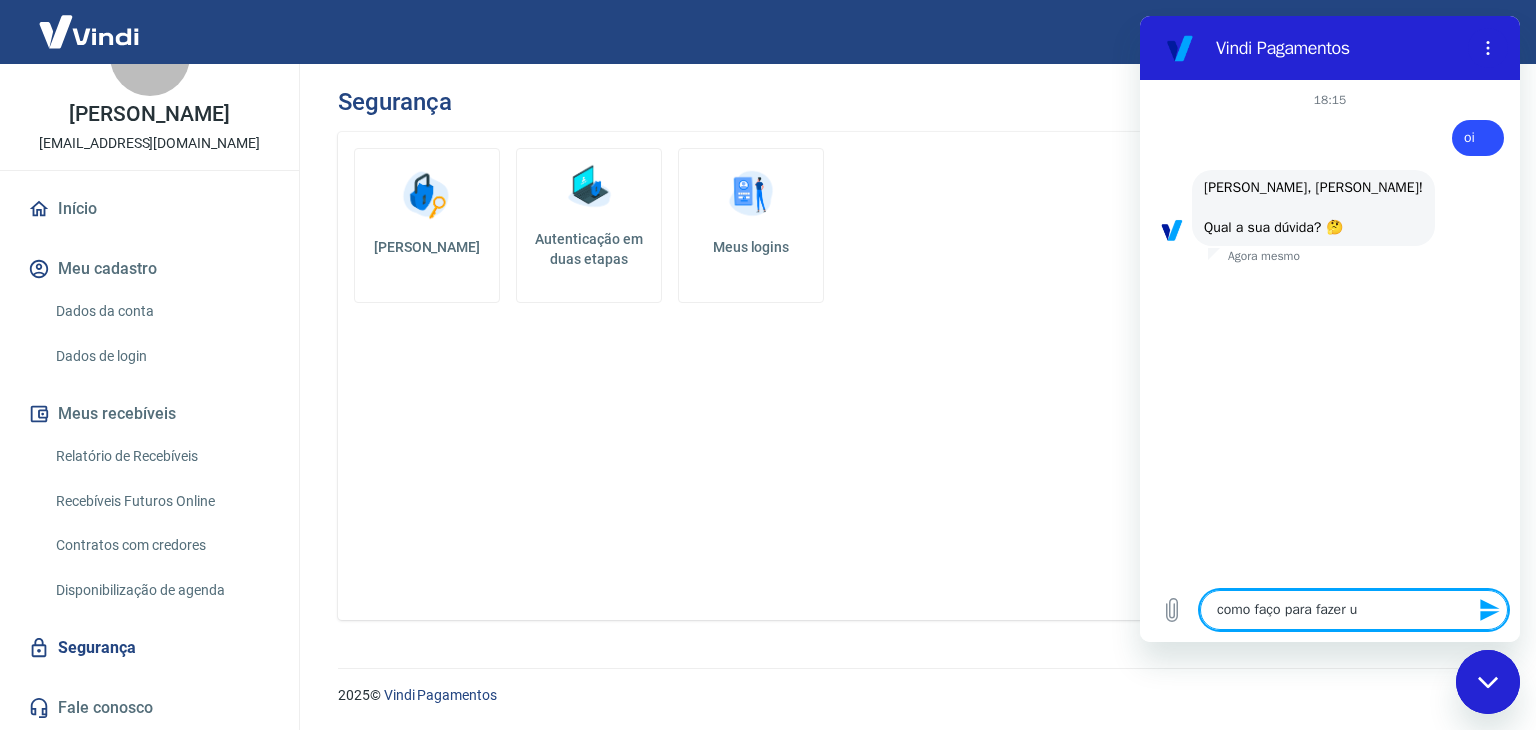 type on "como faço para fazer um" 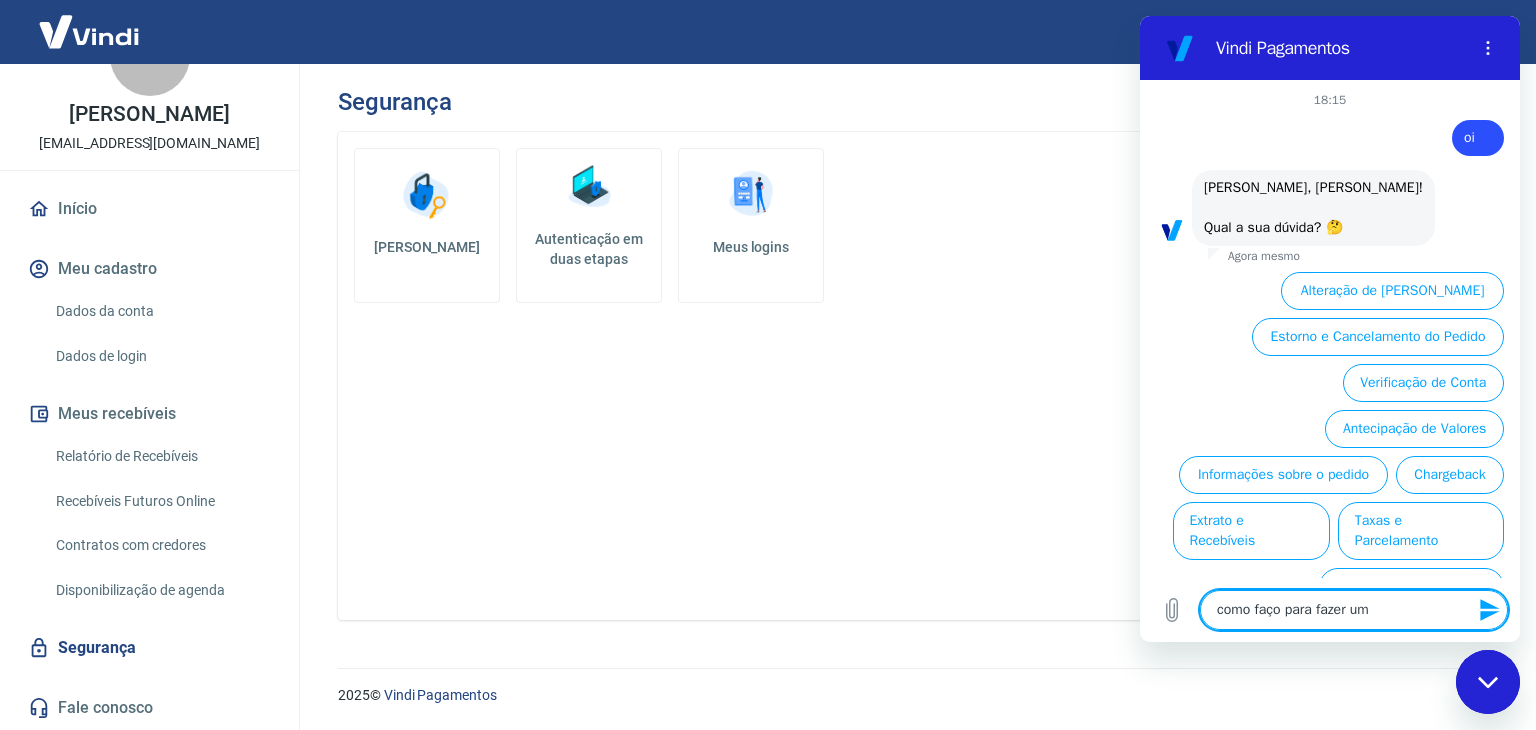 scroll, scrollTop: 56, scrollLeft: 0, axis: vertical 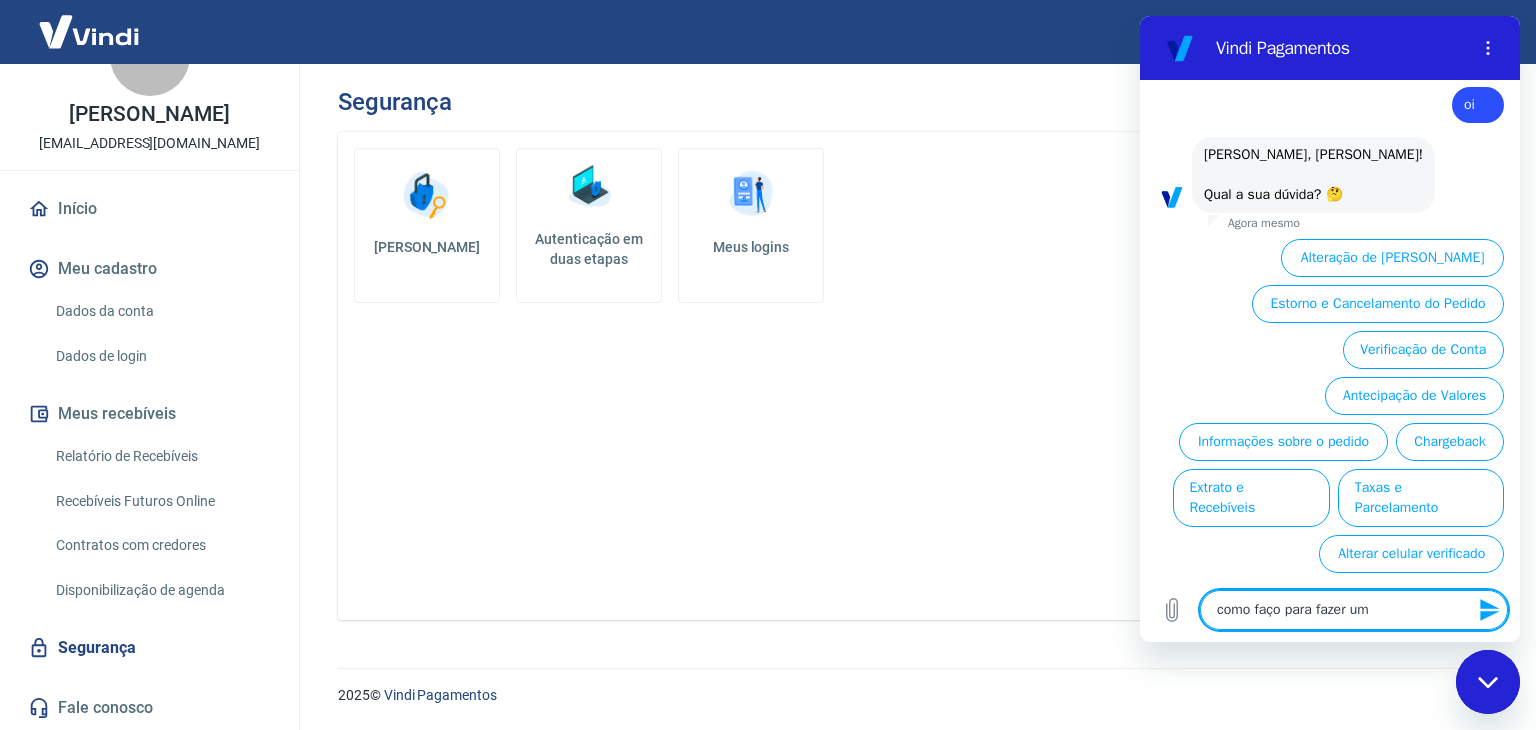 type on "como faço para fazer um" 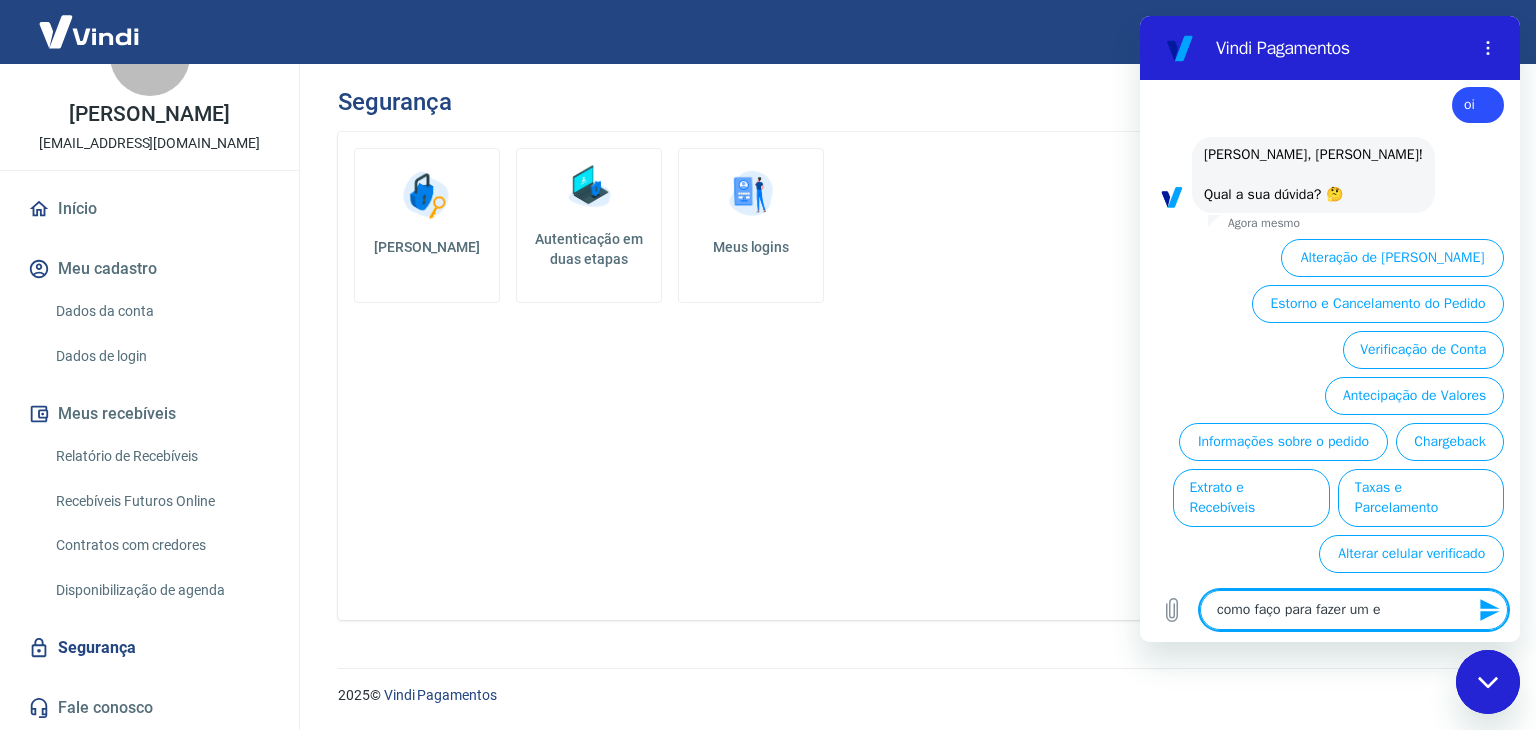 type on "como faço para fazer um es" 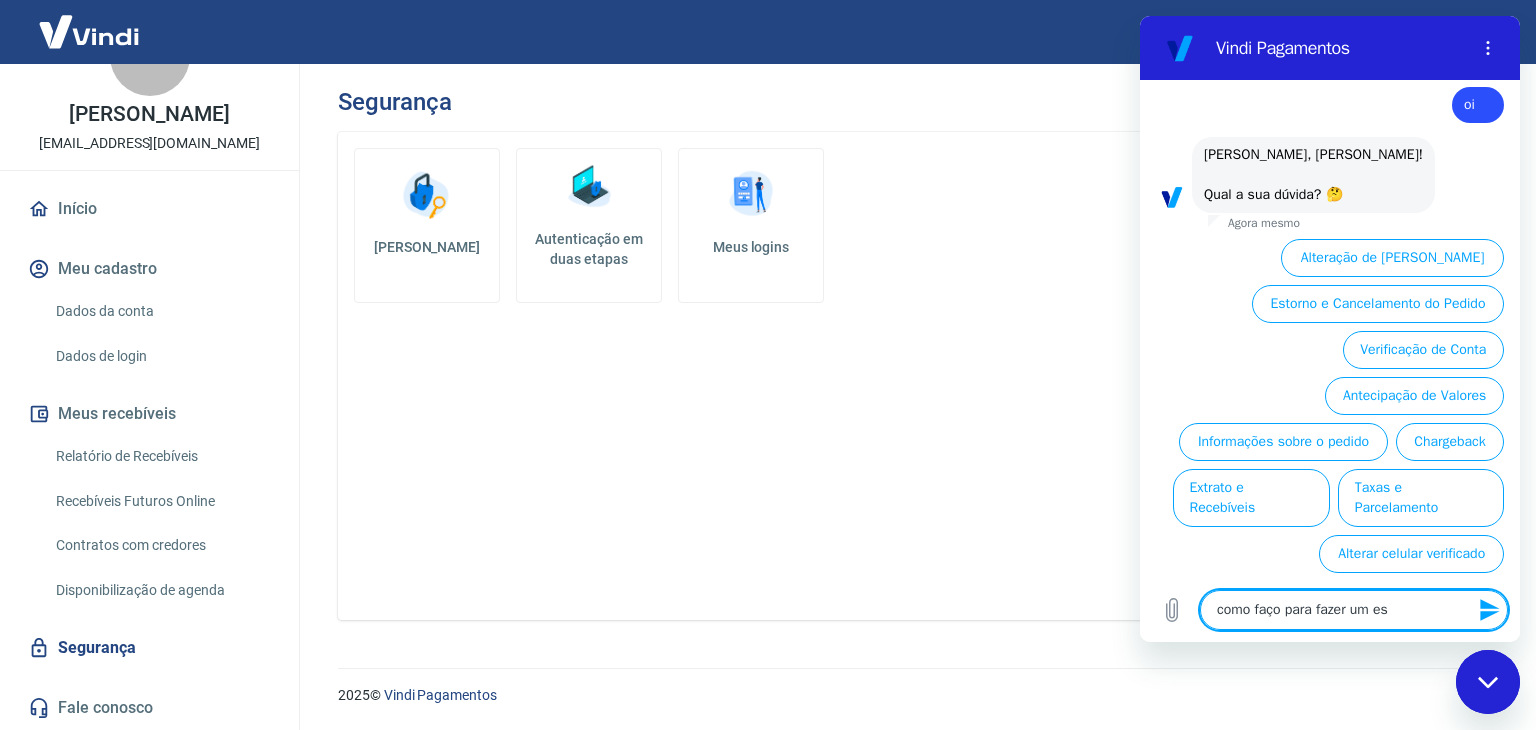 type on "como faço para fazer um est" 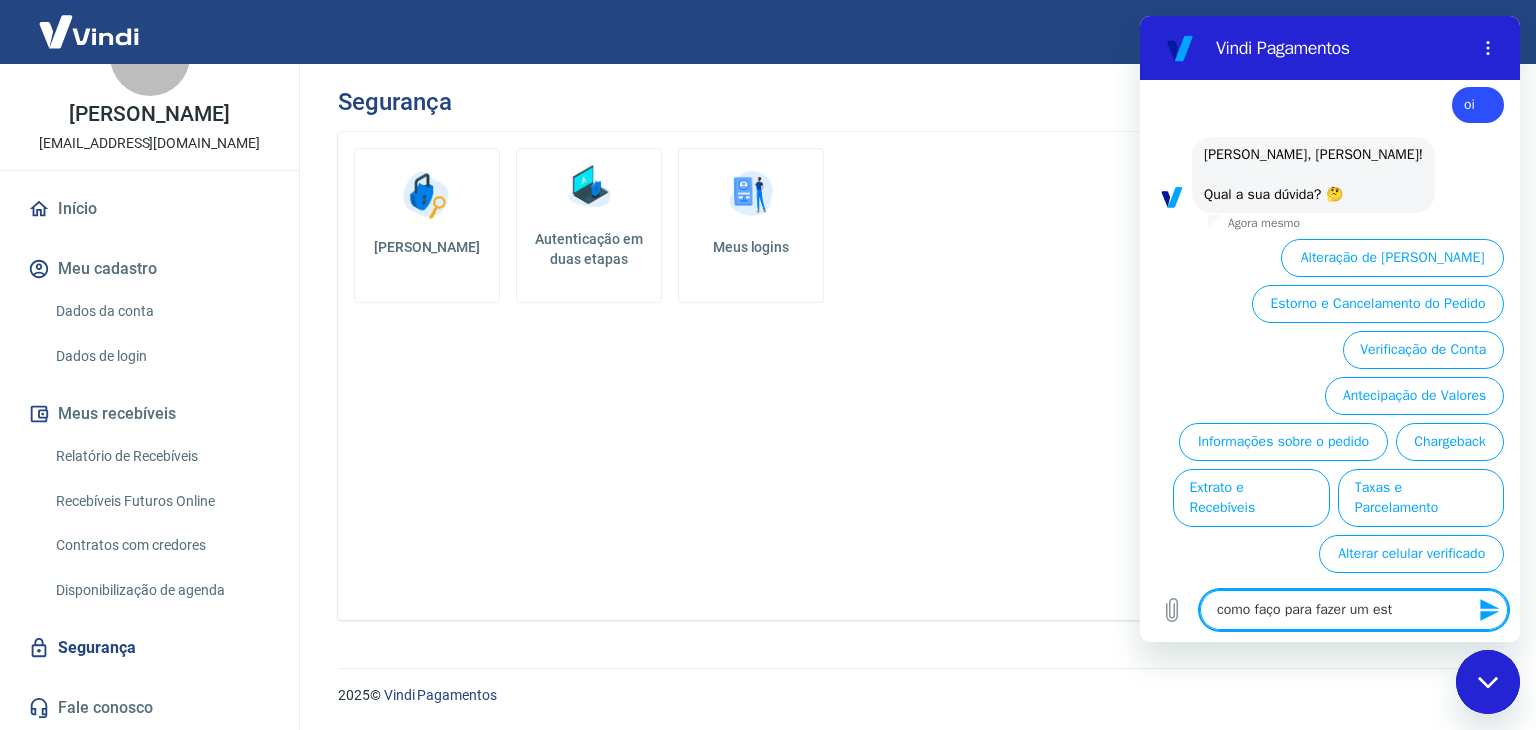 type on "como faço para fazer um esto" 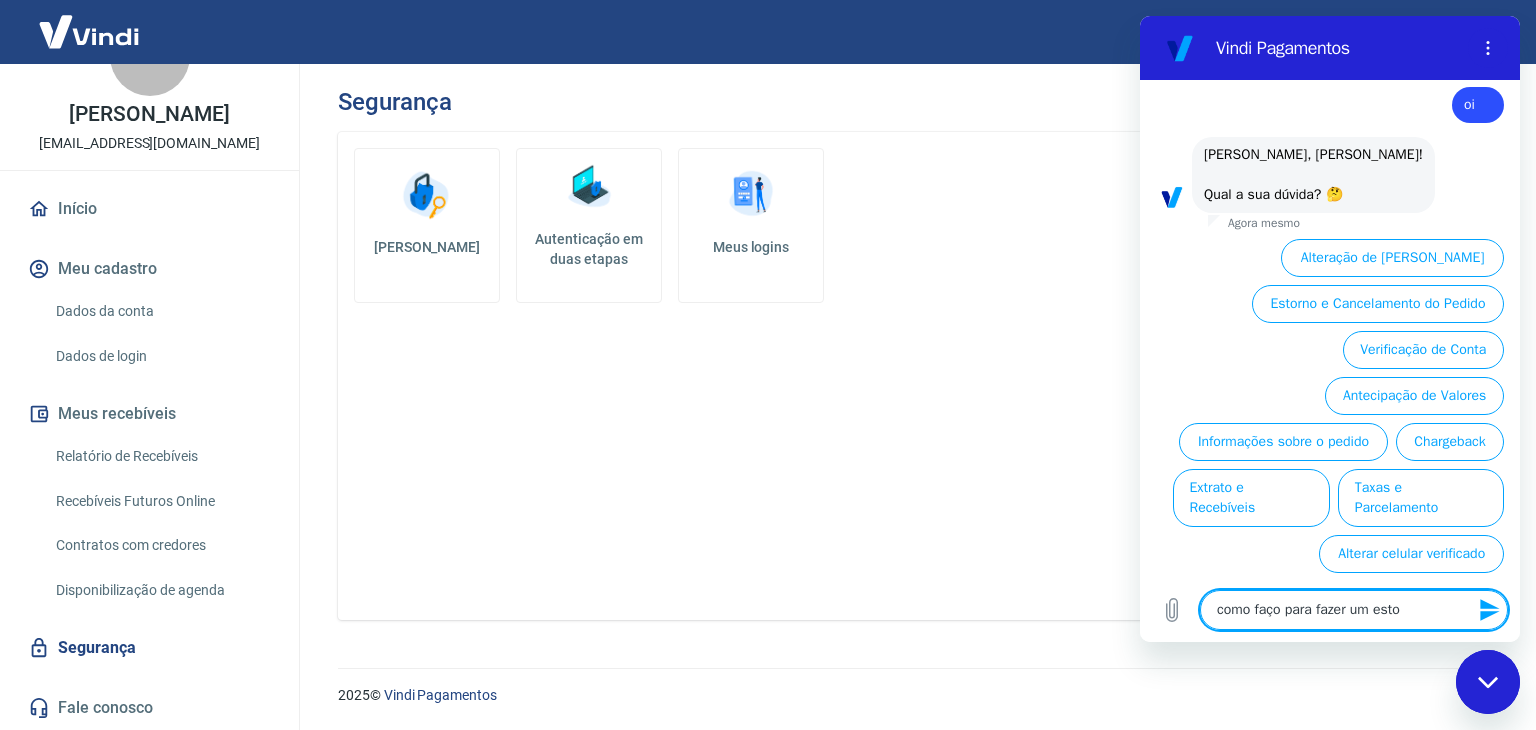 type on "como faço para fazer um est" 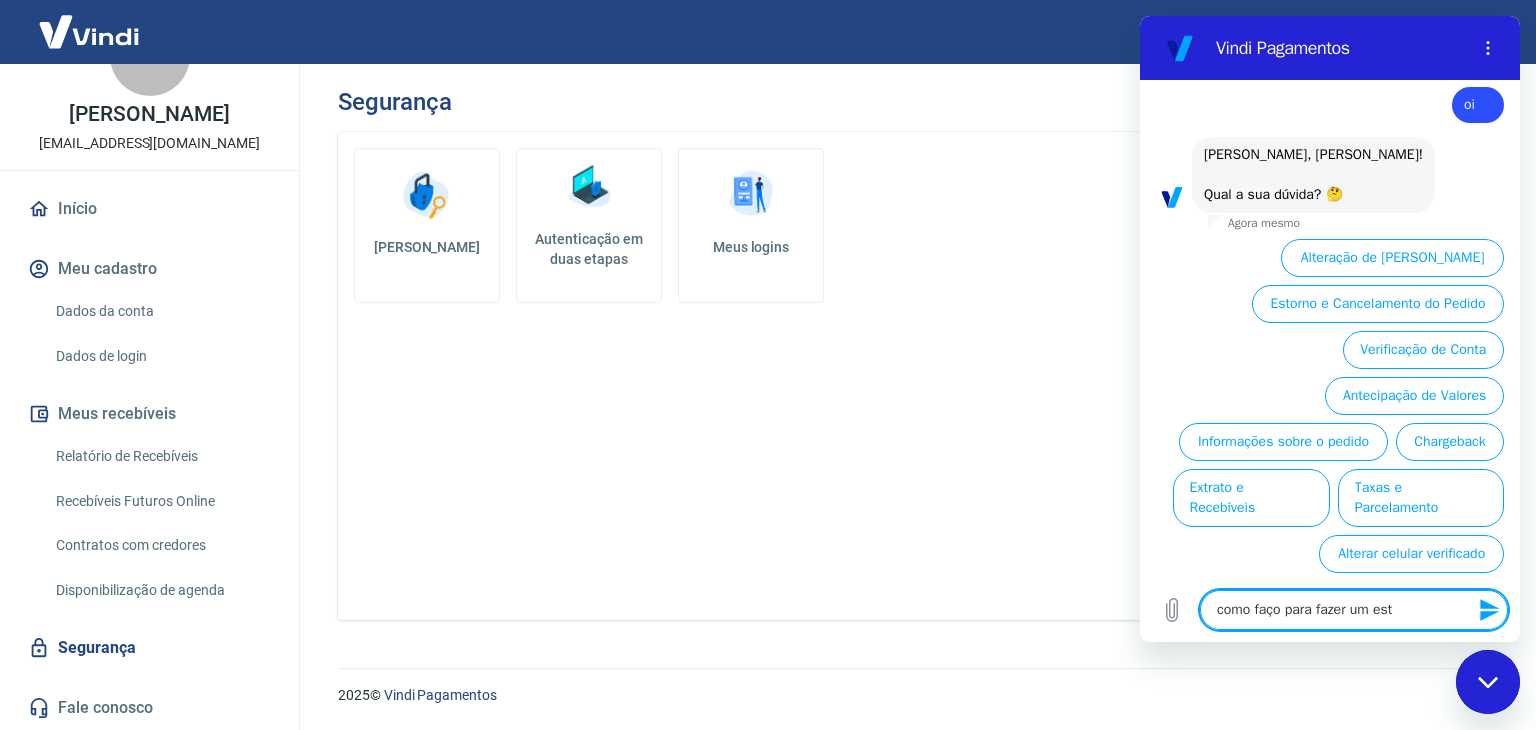 type on "como faço para fazer um es" 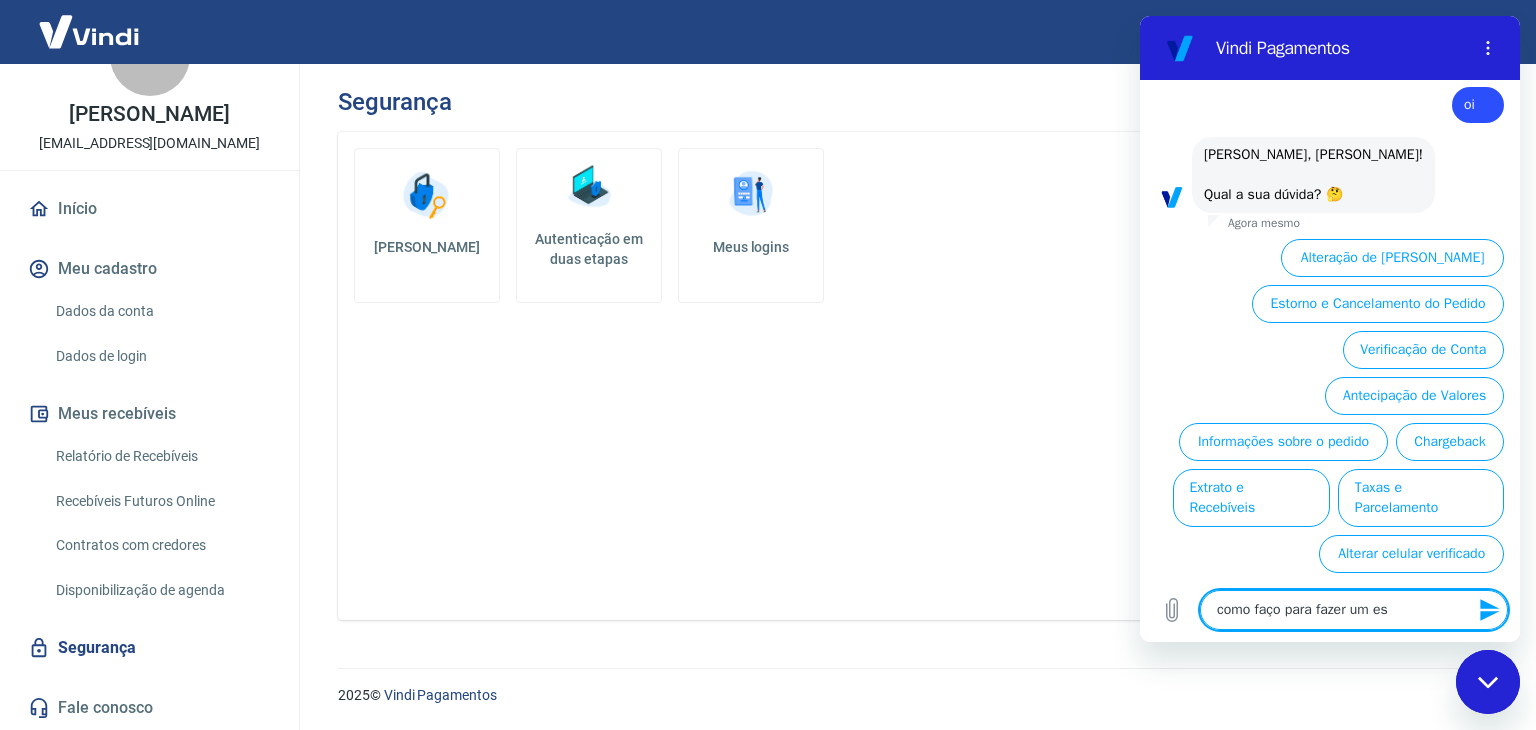 type on "como faço para fazer um e" 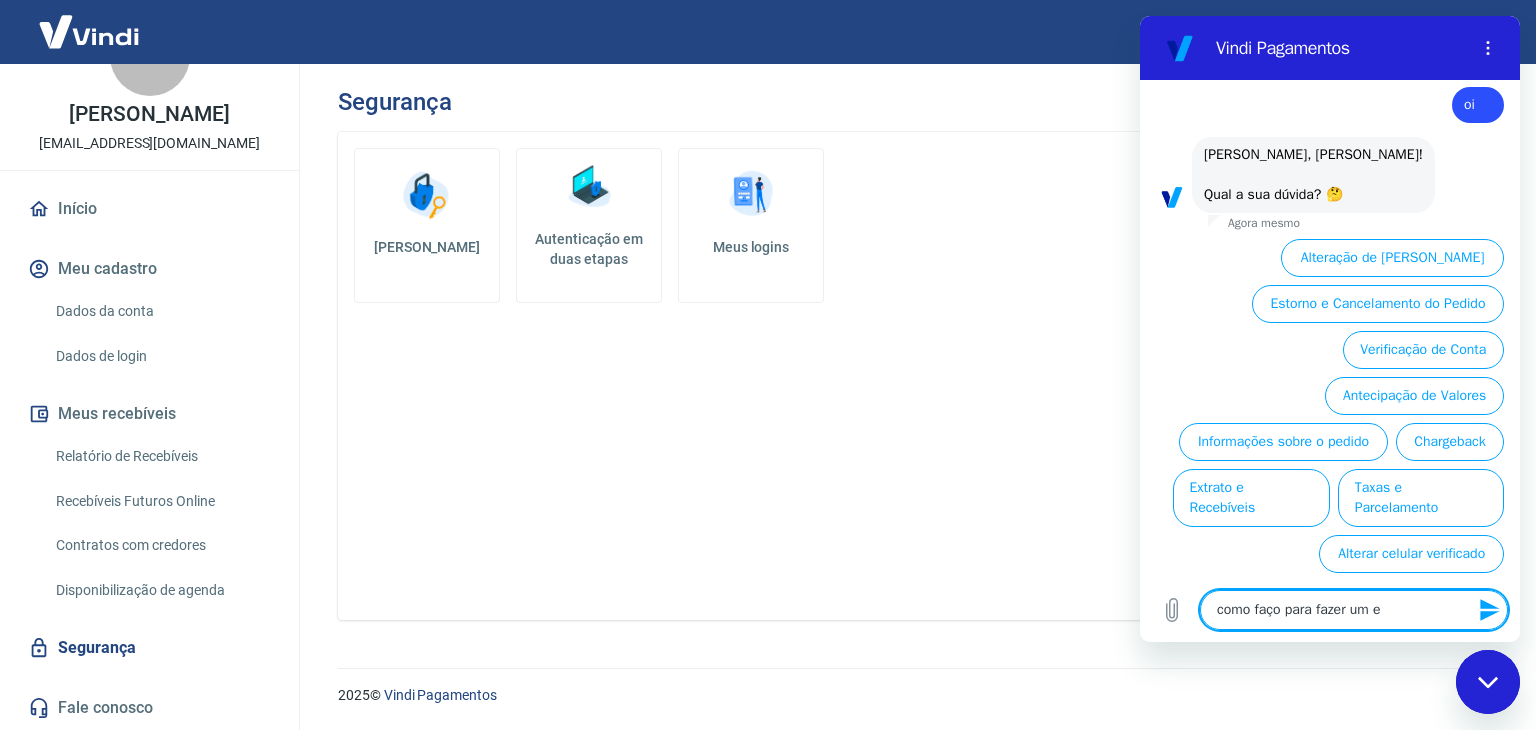 type on "como faço para fazer um" 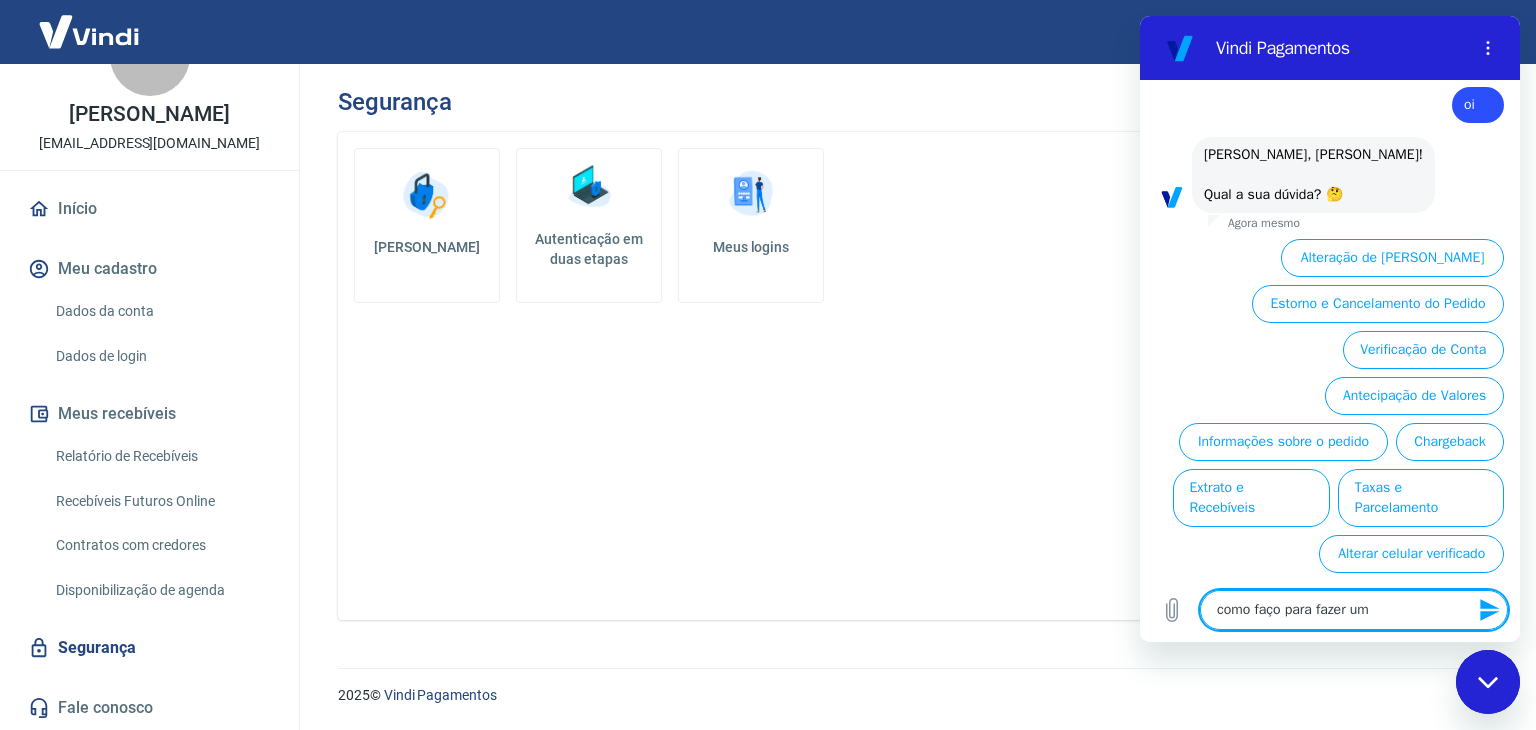 type on "como faço para fazer um" 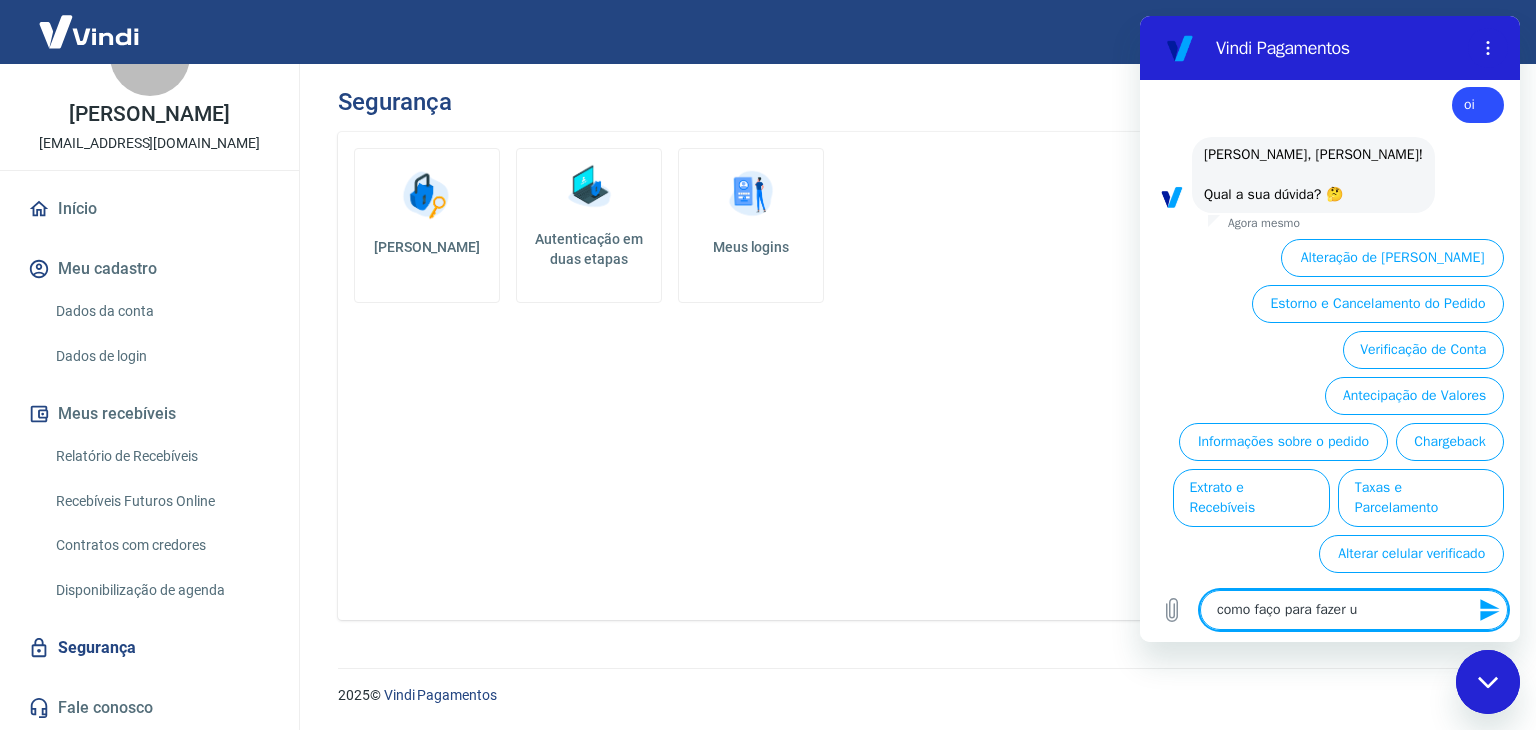 type on "como faço para fazer" 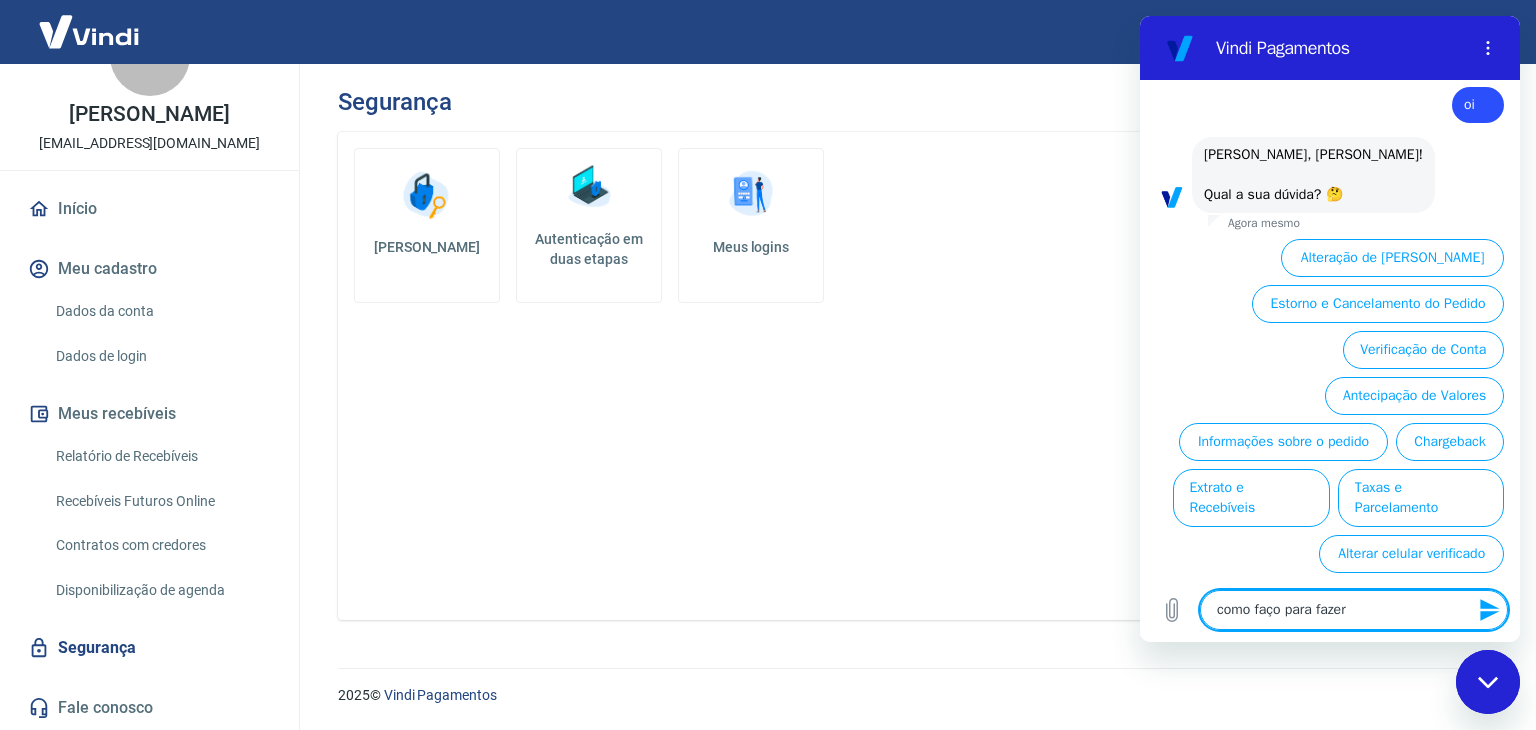 type on "como faço para fazer" 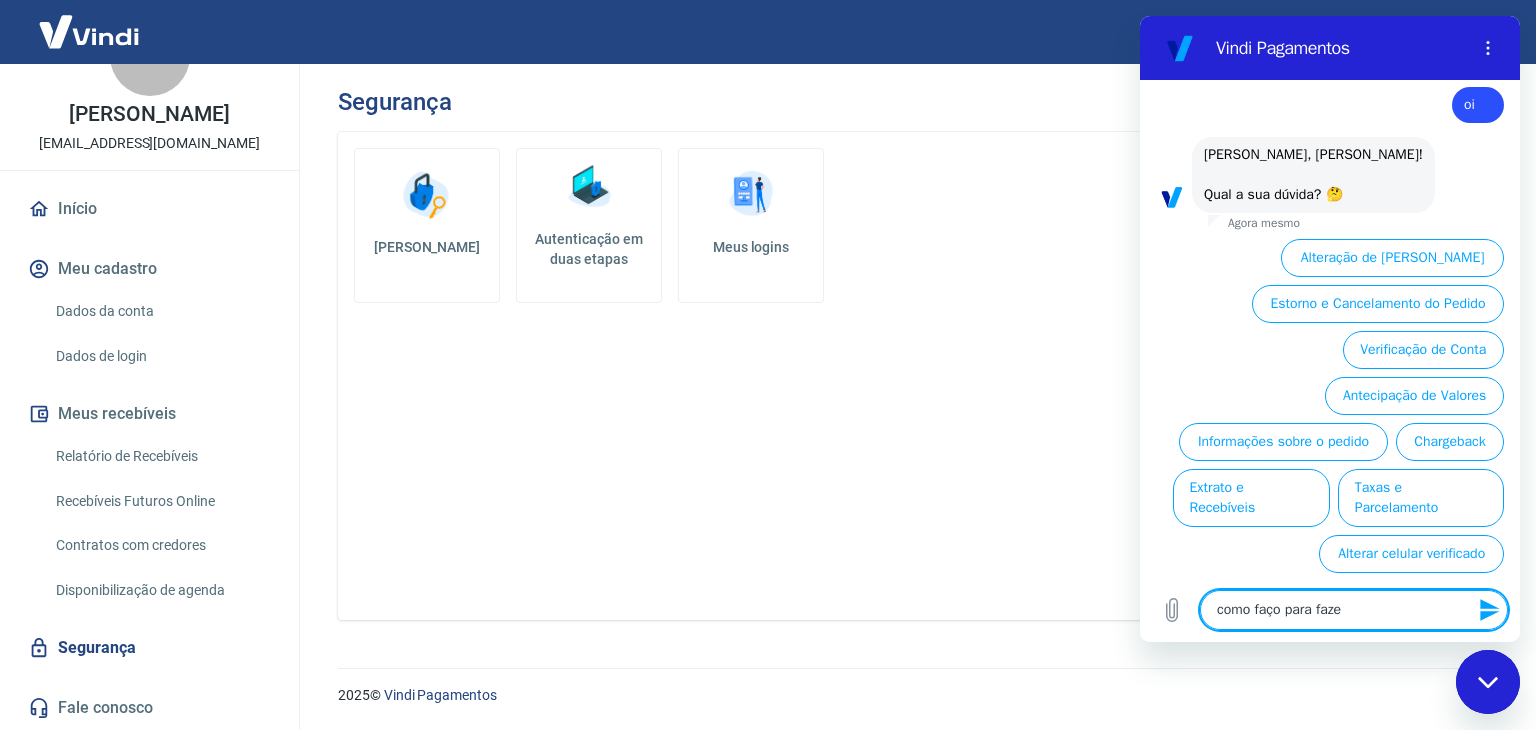 type on "como faço para faz" 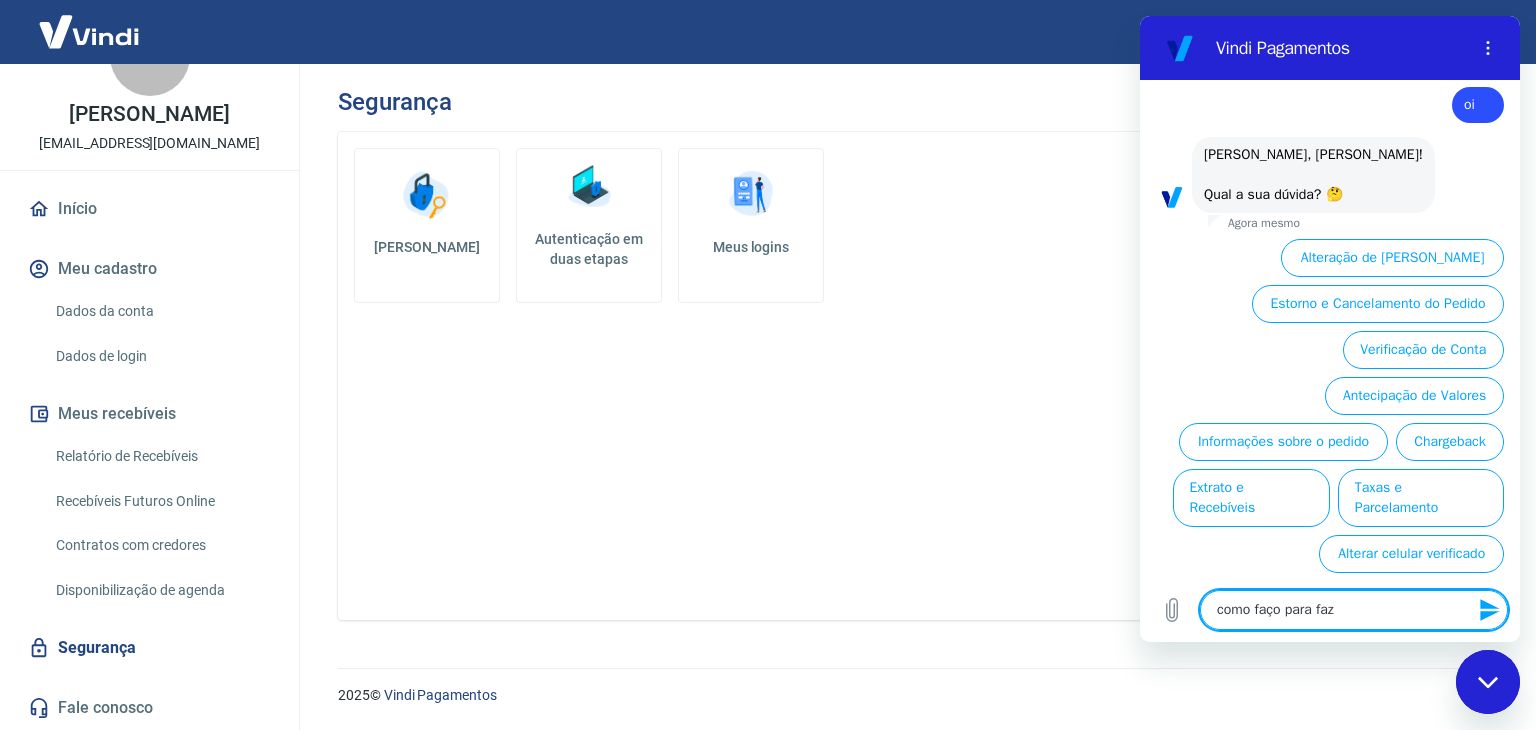 type on "como faço para fa" 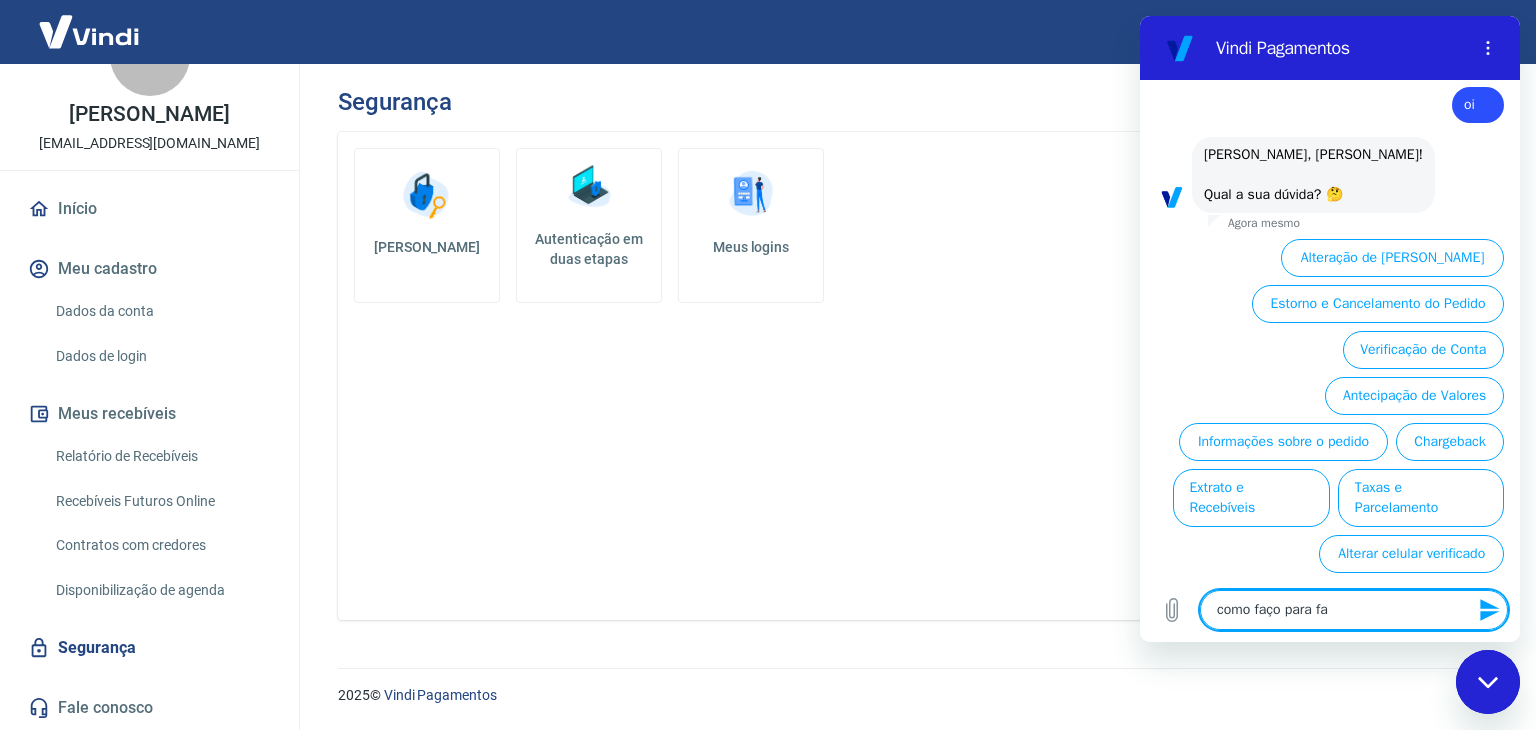 type on "como faço para f" 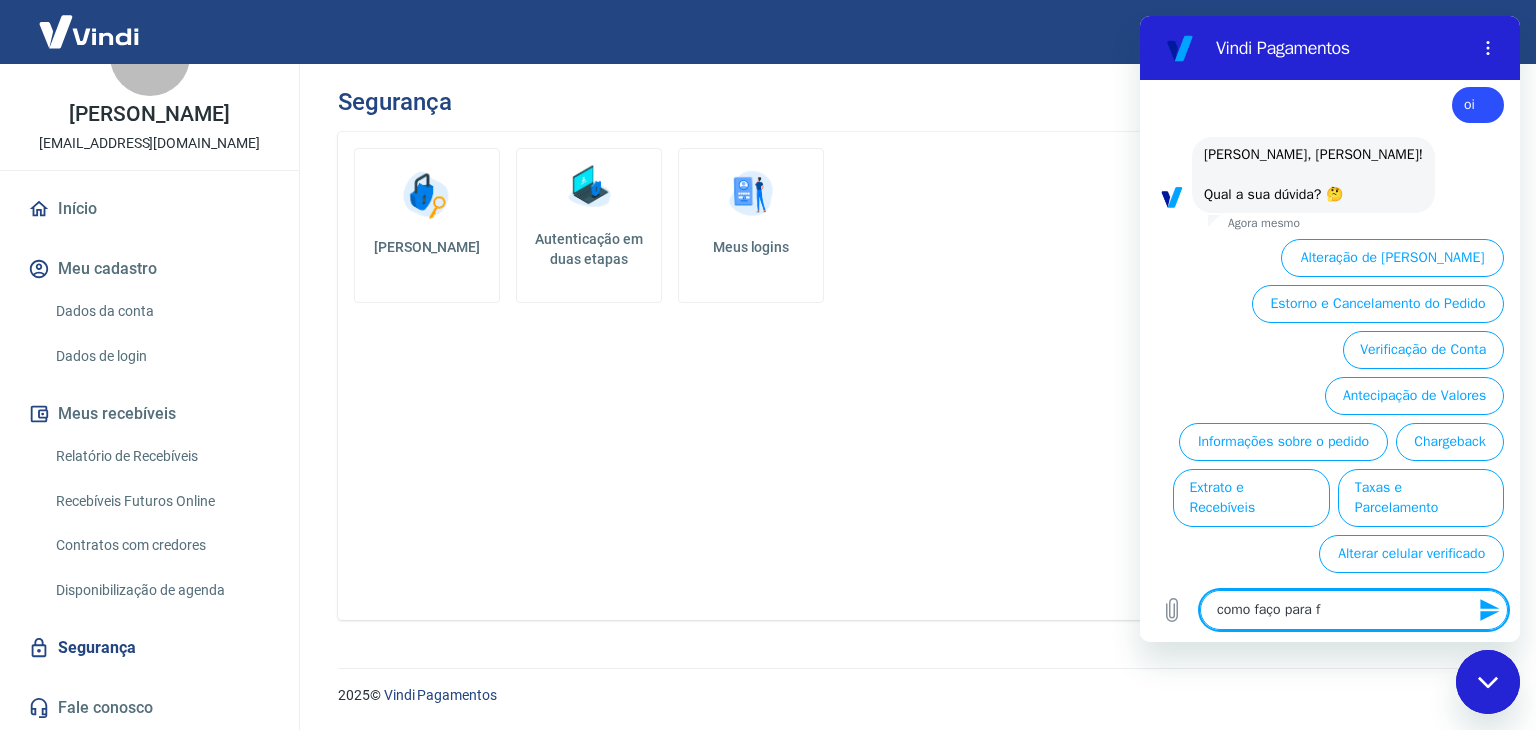type on "como faço para" 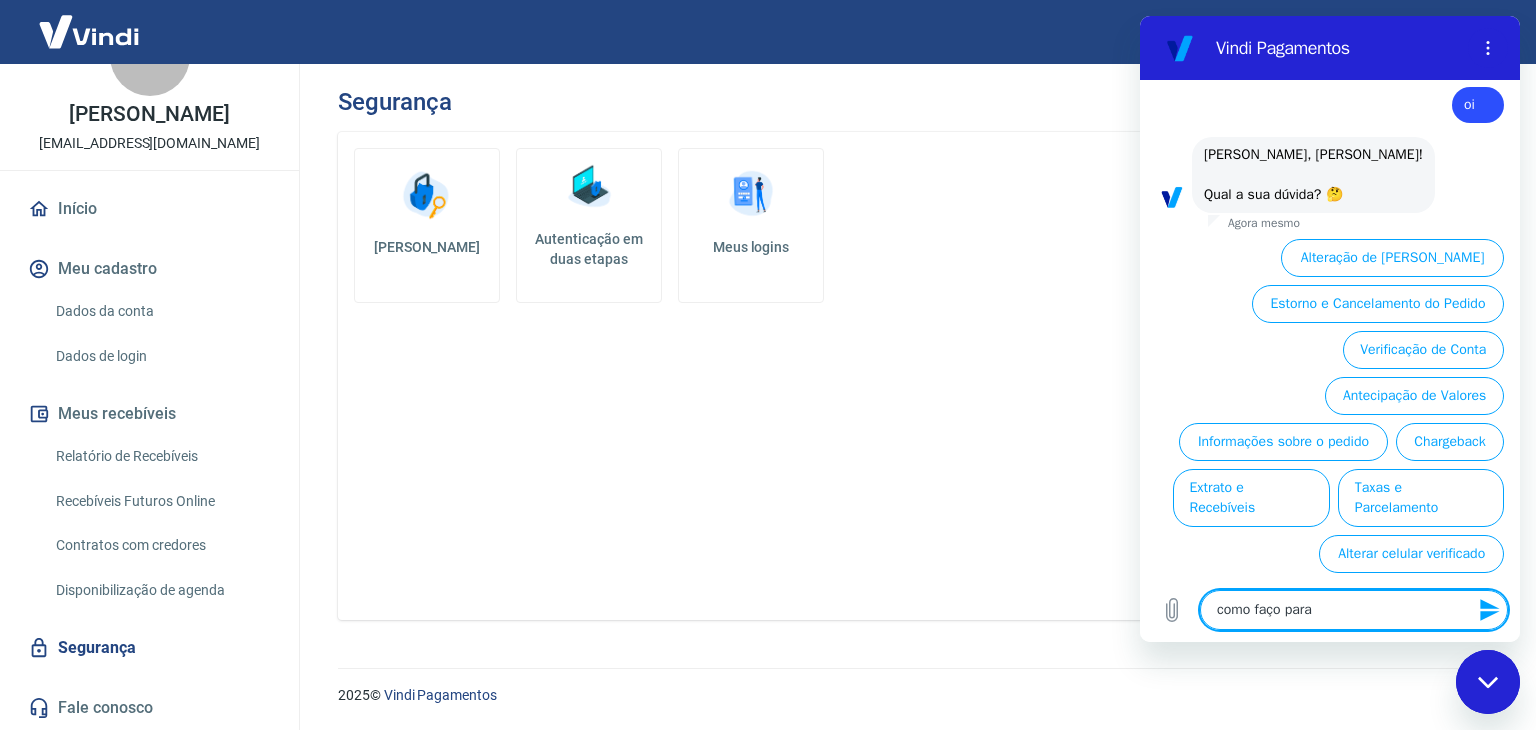 type on "como faço para" 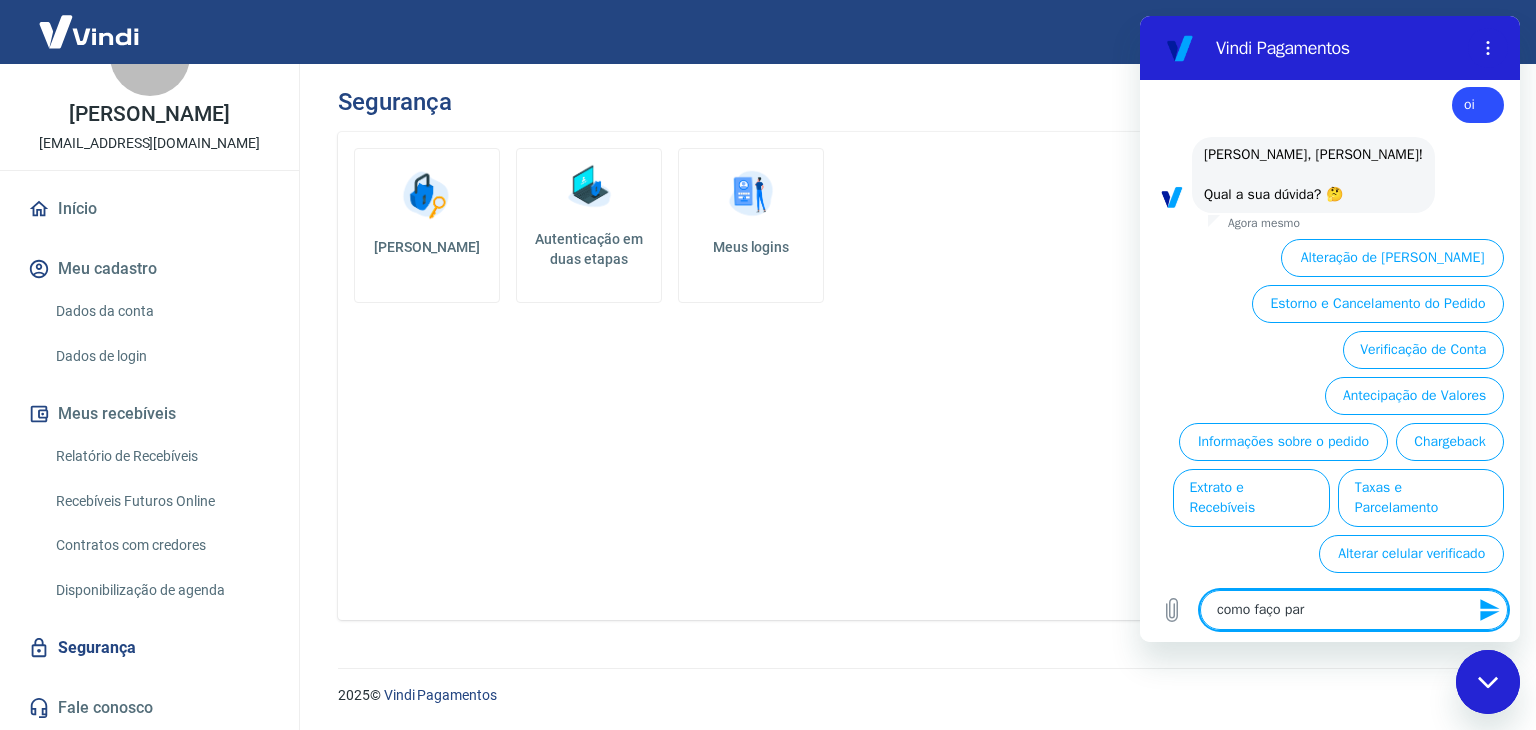 type on "como faço pa" 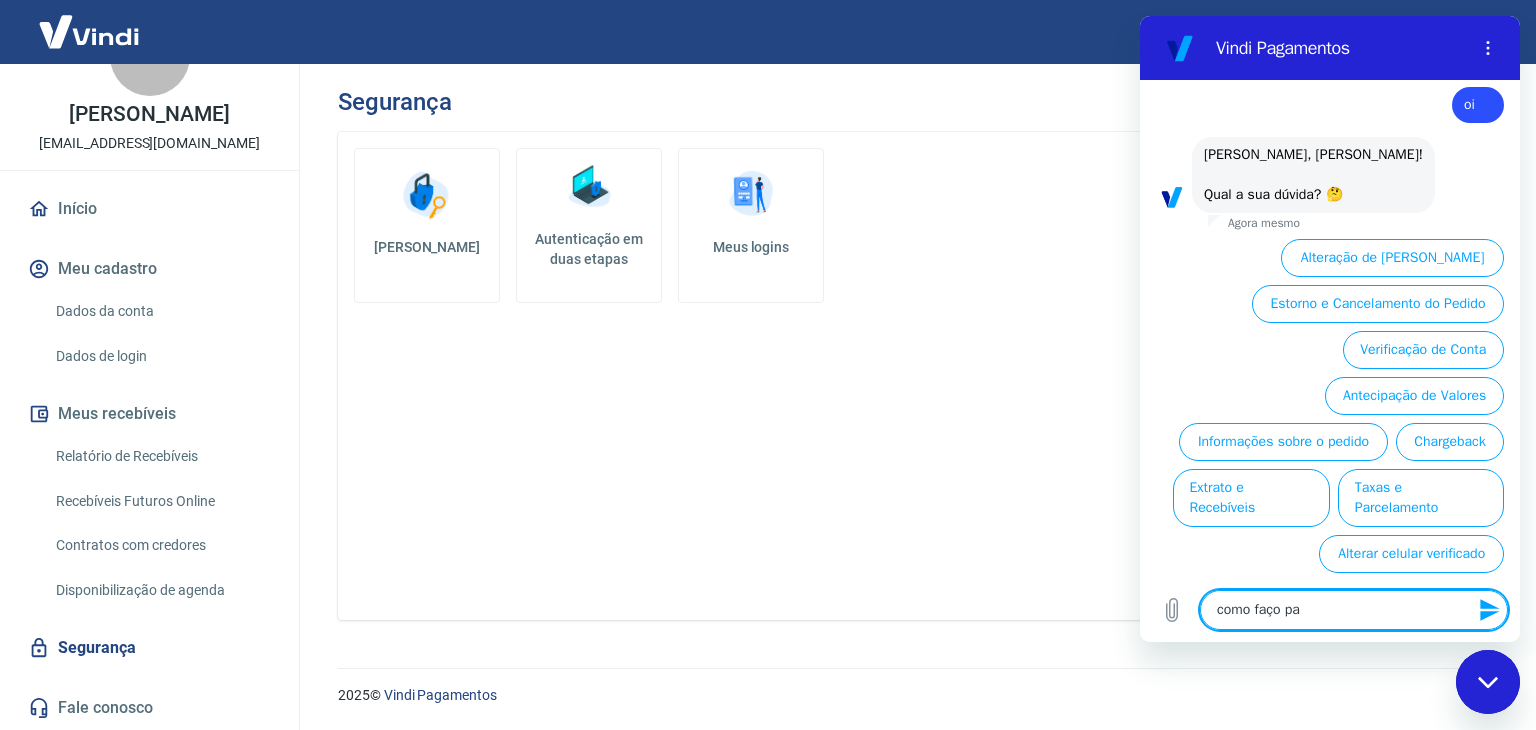 type on "como faço p" 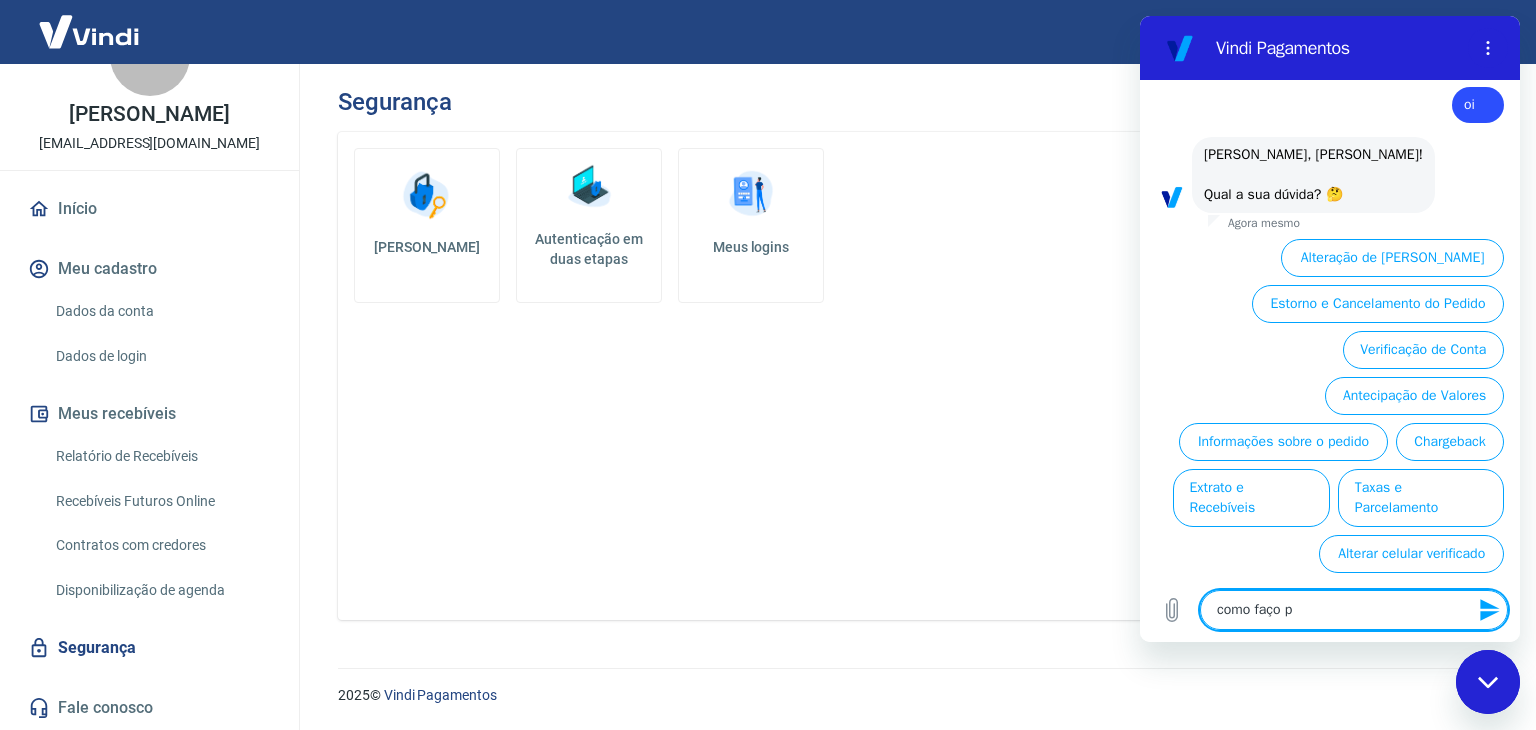 type on "como faço" 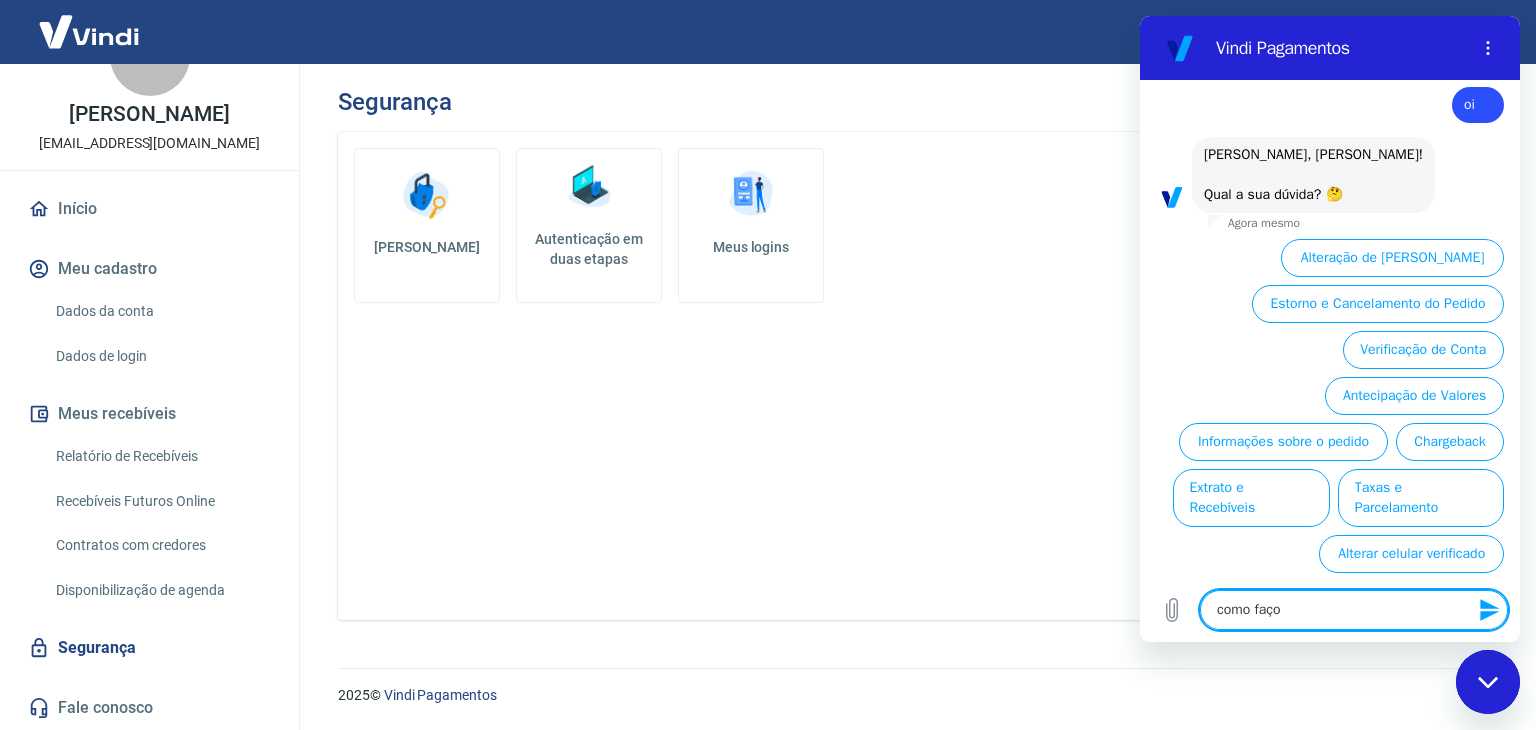 type on "como faço" 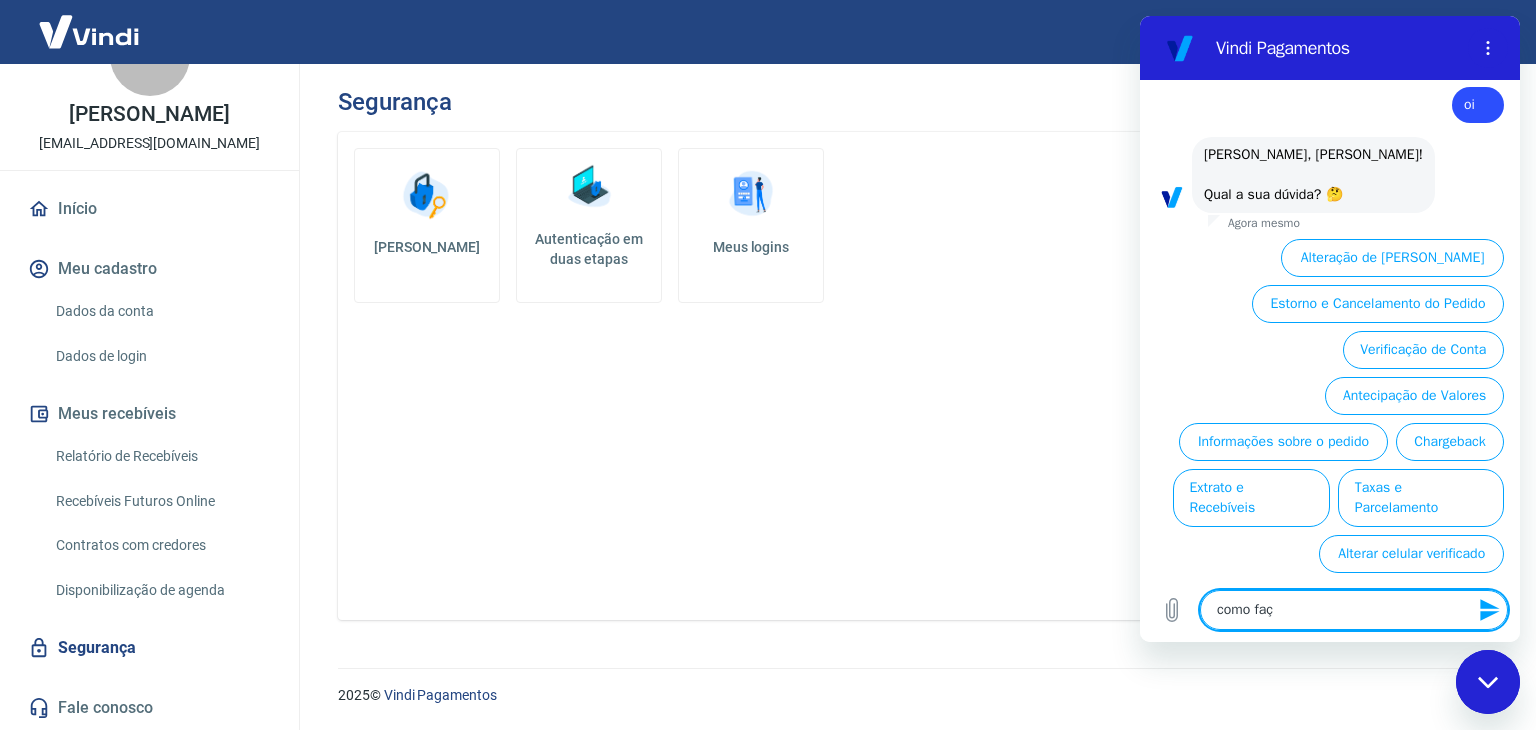 type on "como fa" 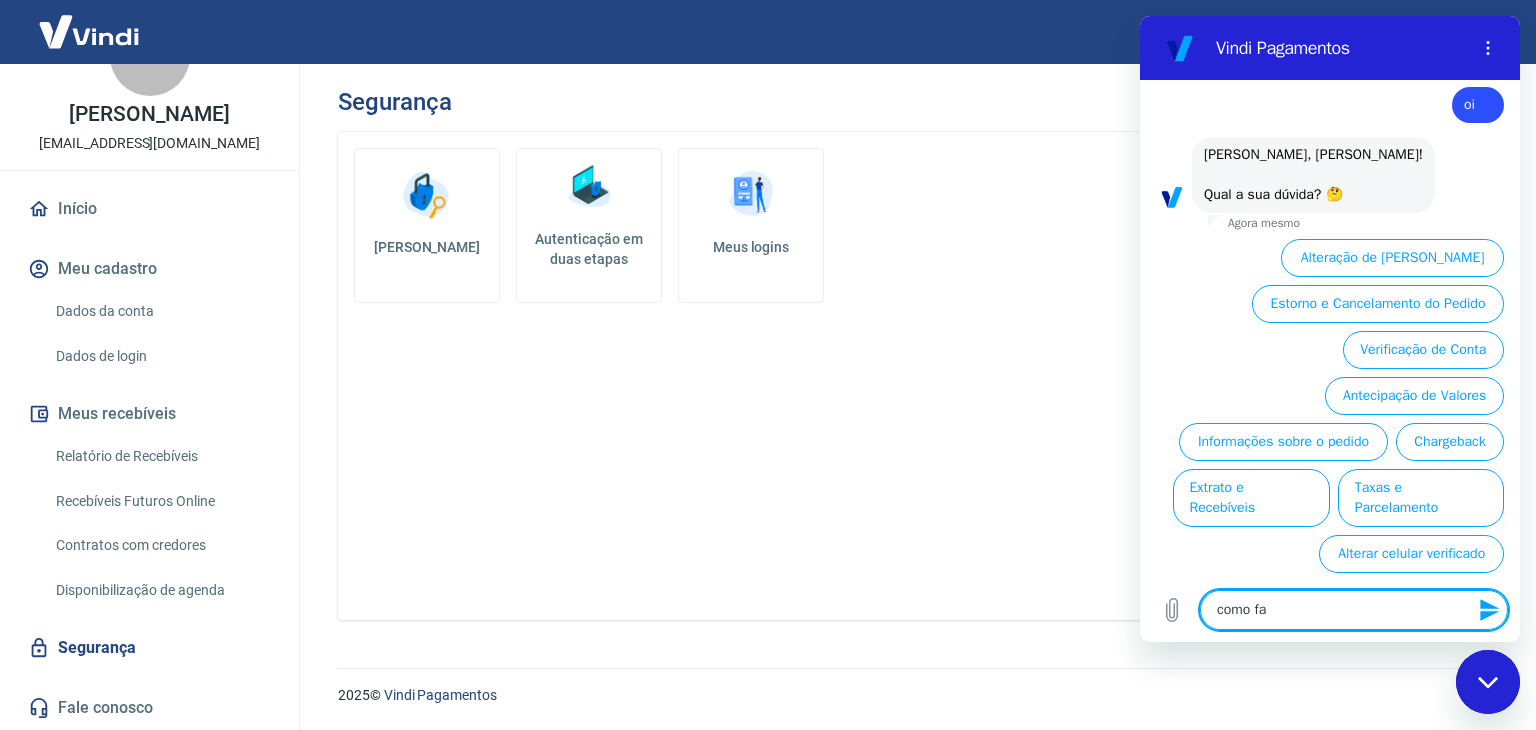 type on "como f" 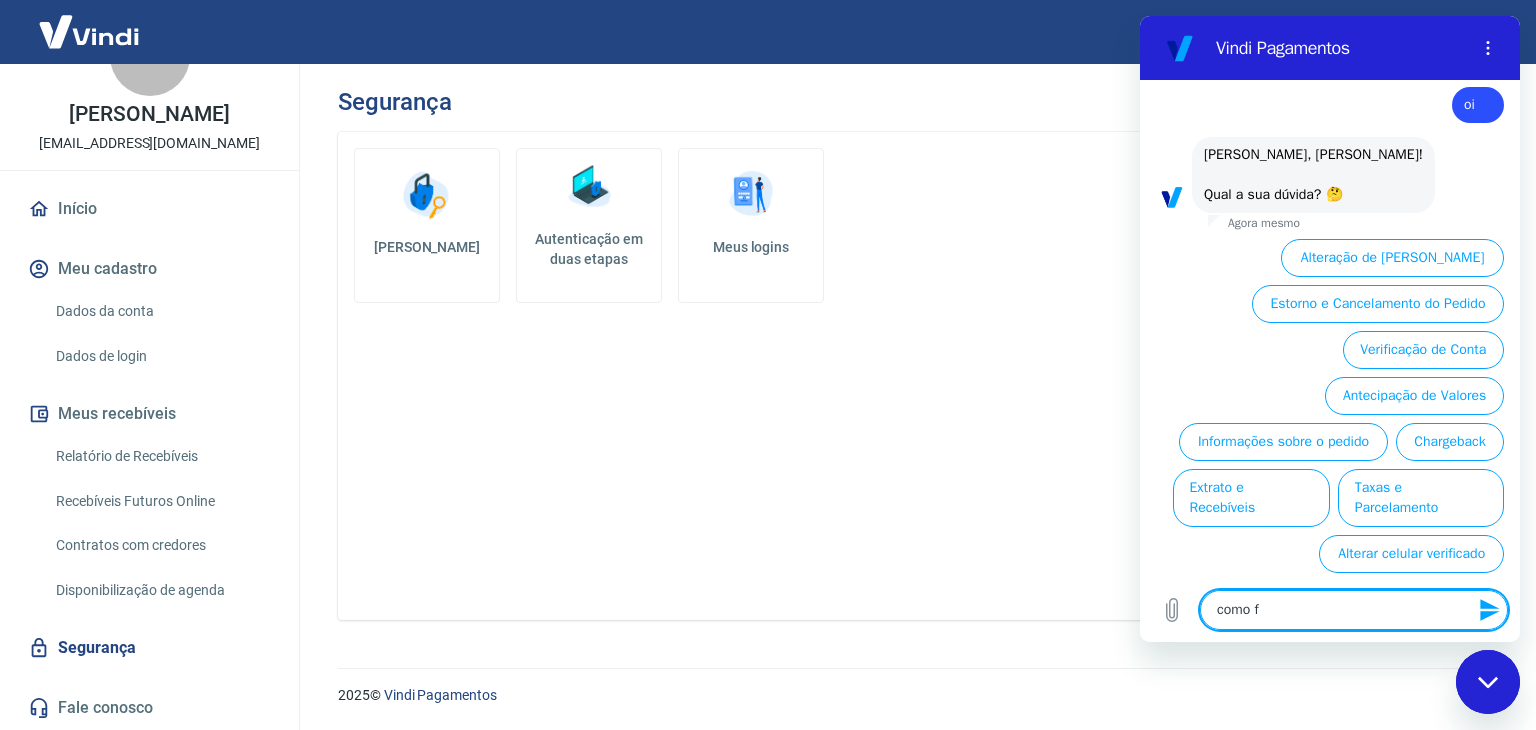 type on "como" 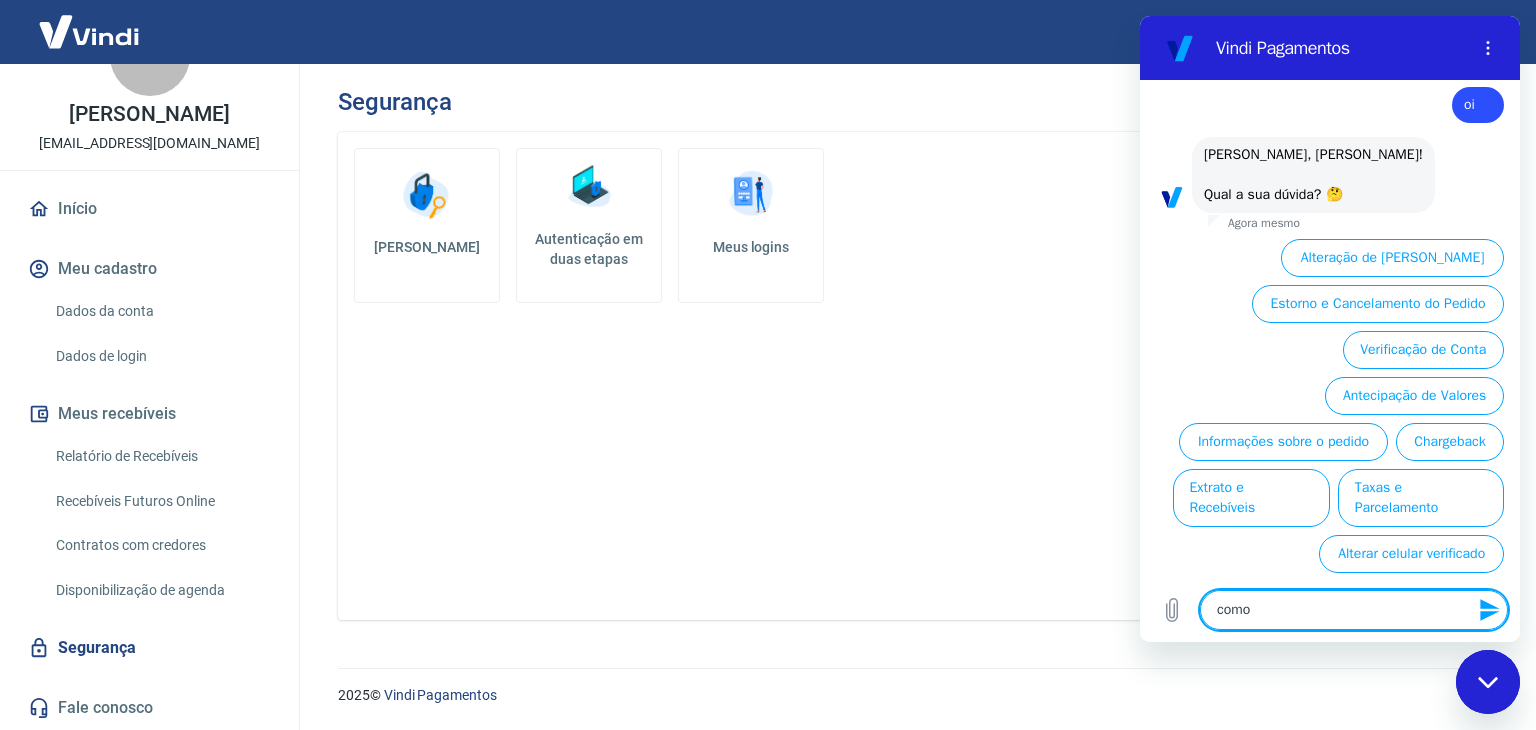 type on "como" 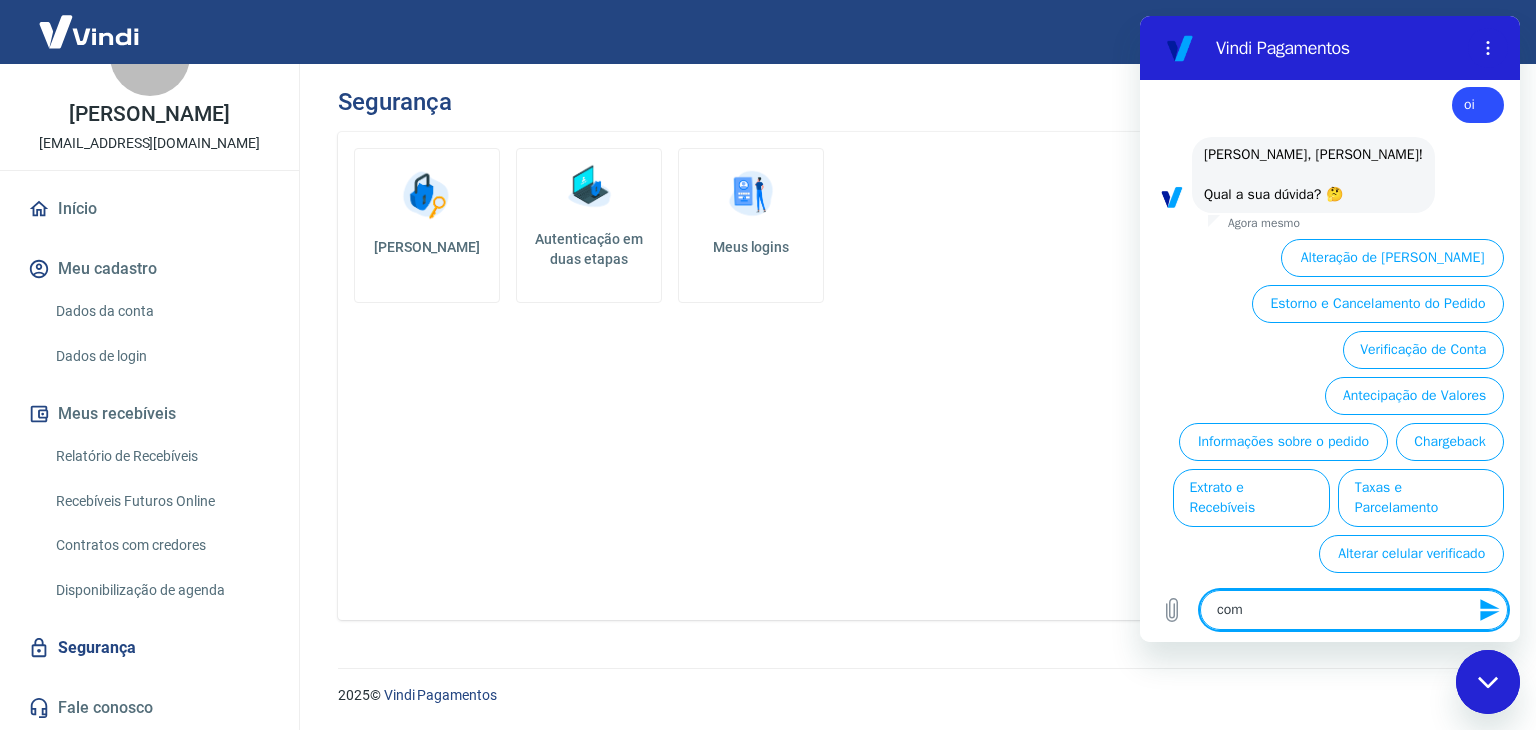 type on "co" 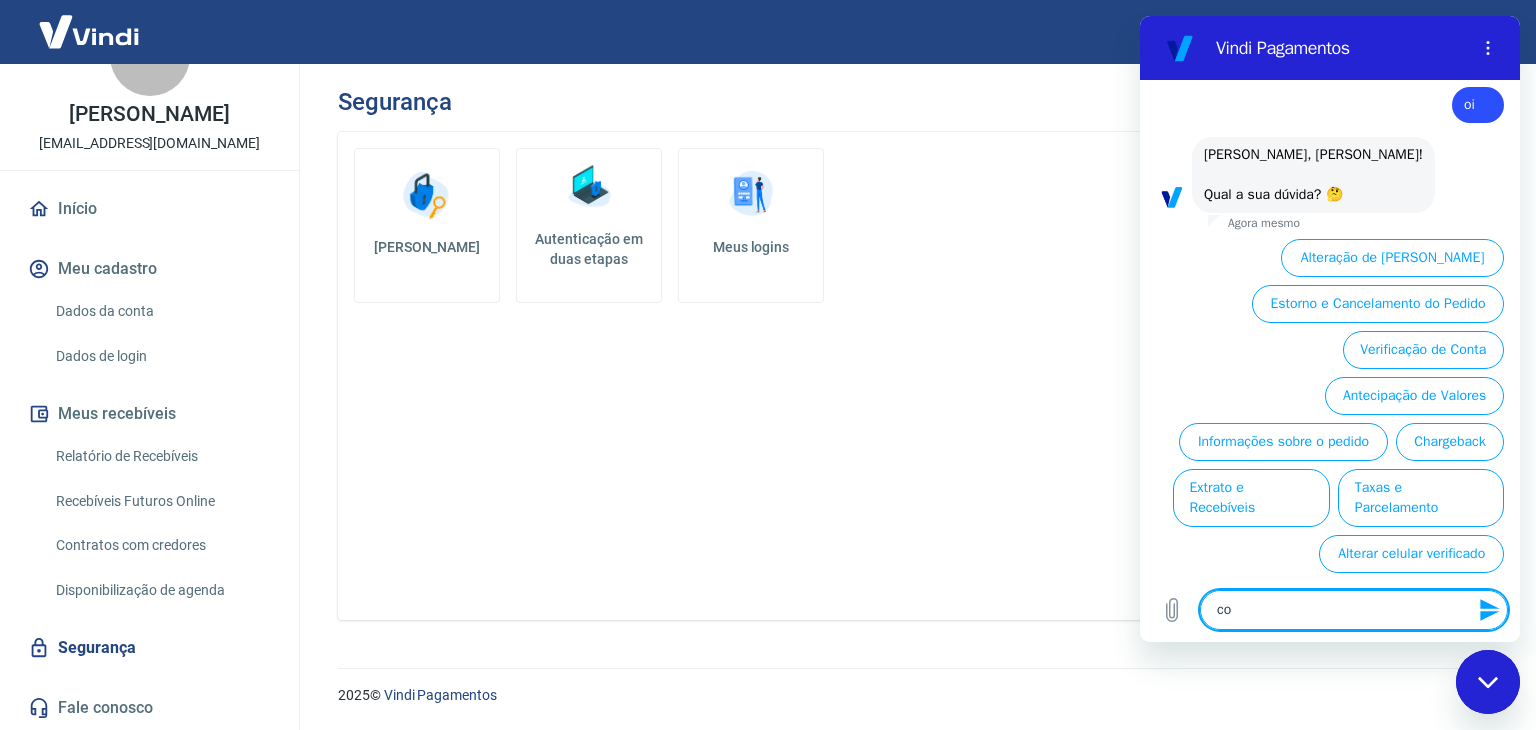 type on "c" 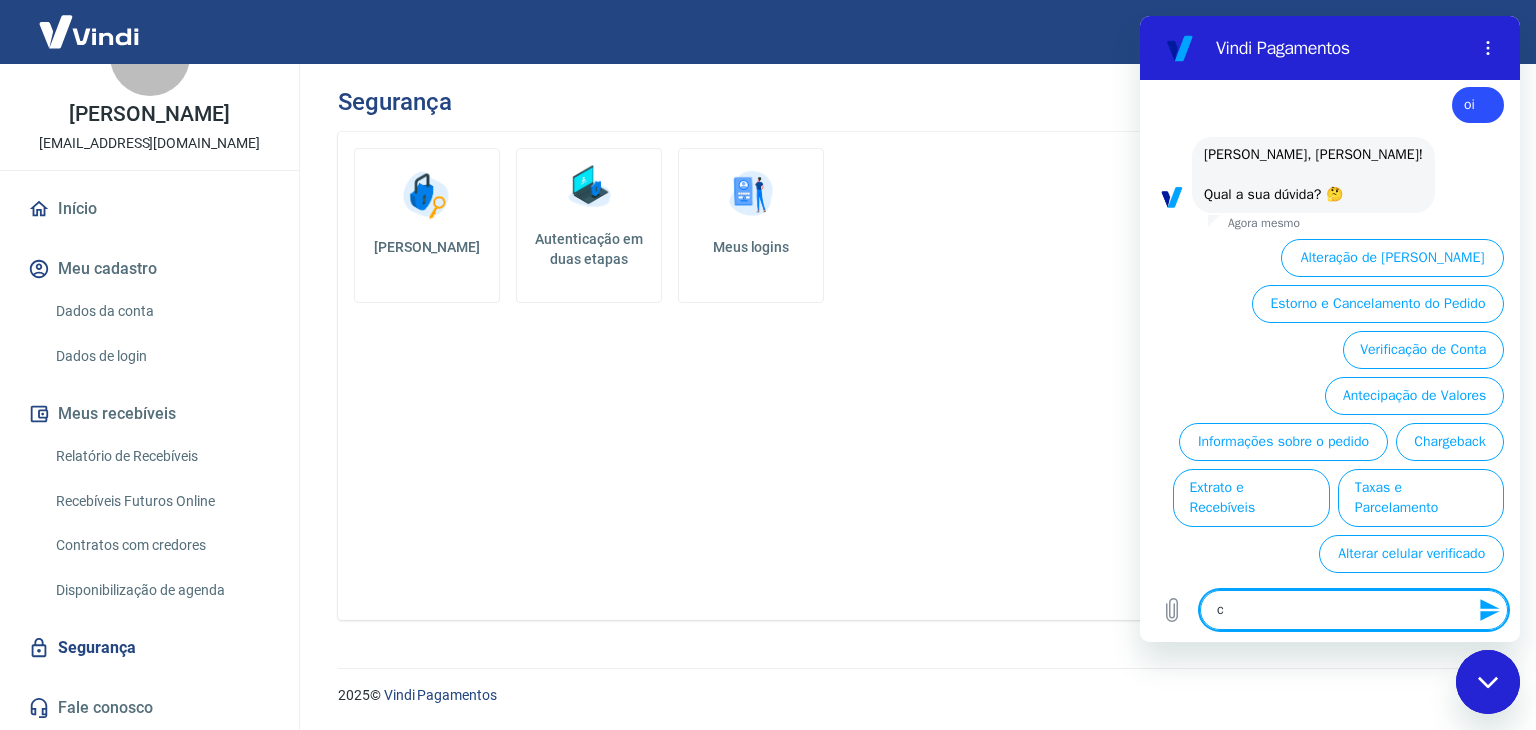 type 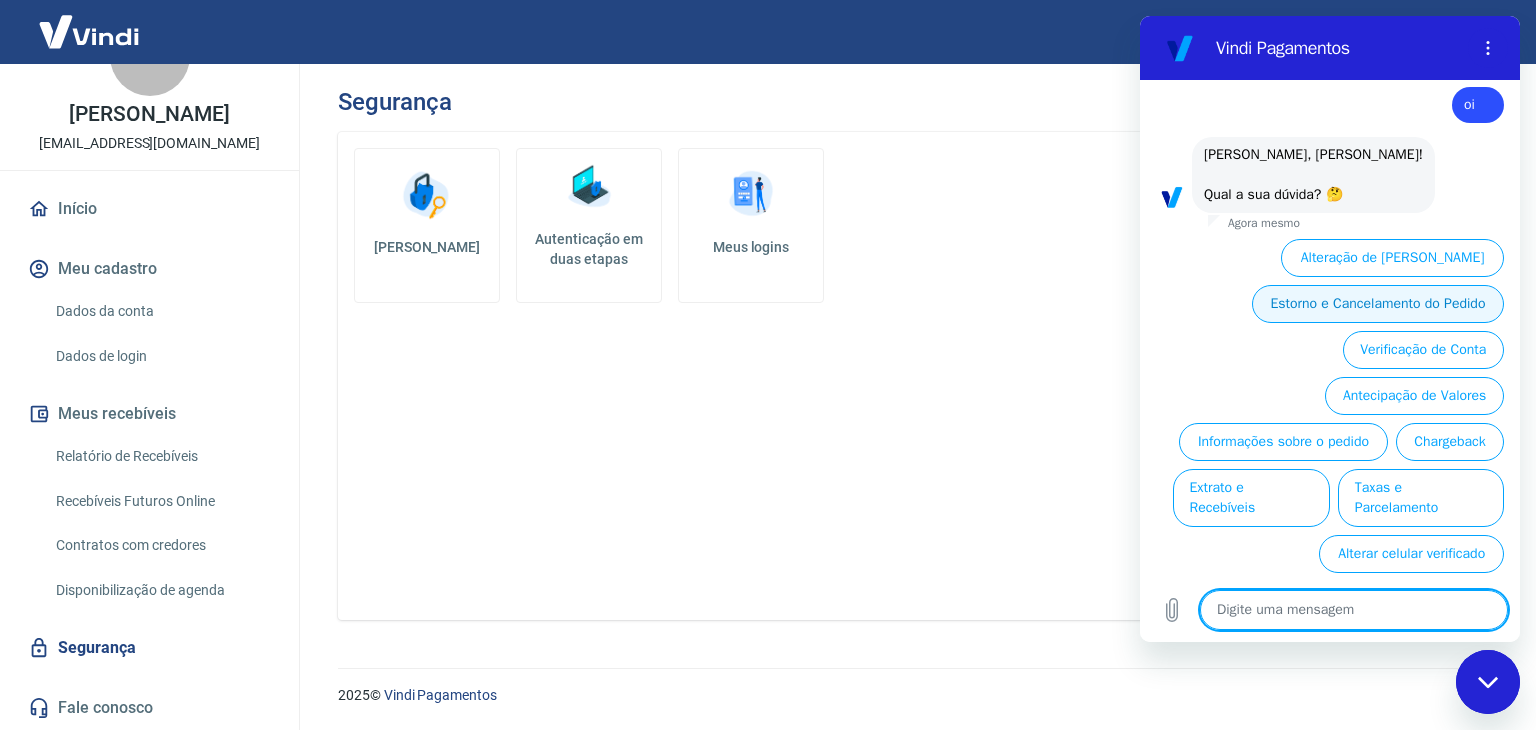 click on "Estorno e Cancelamento do Pedido" at bounding box center [1378, 304] 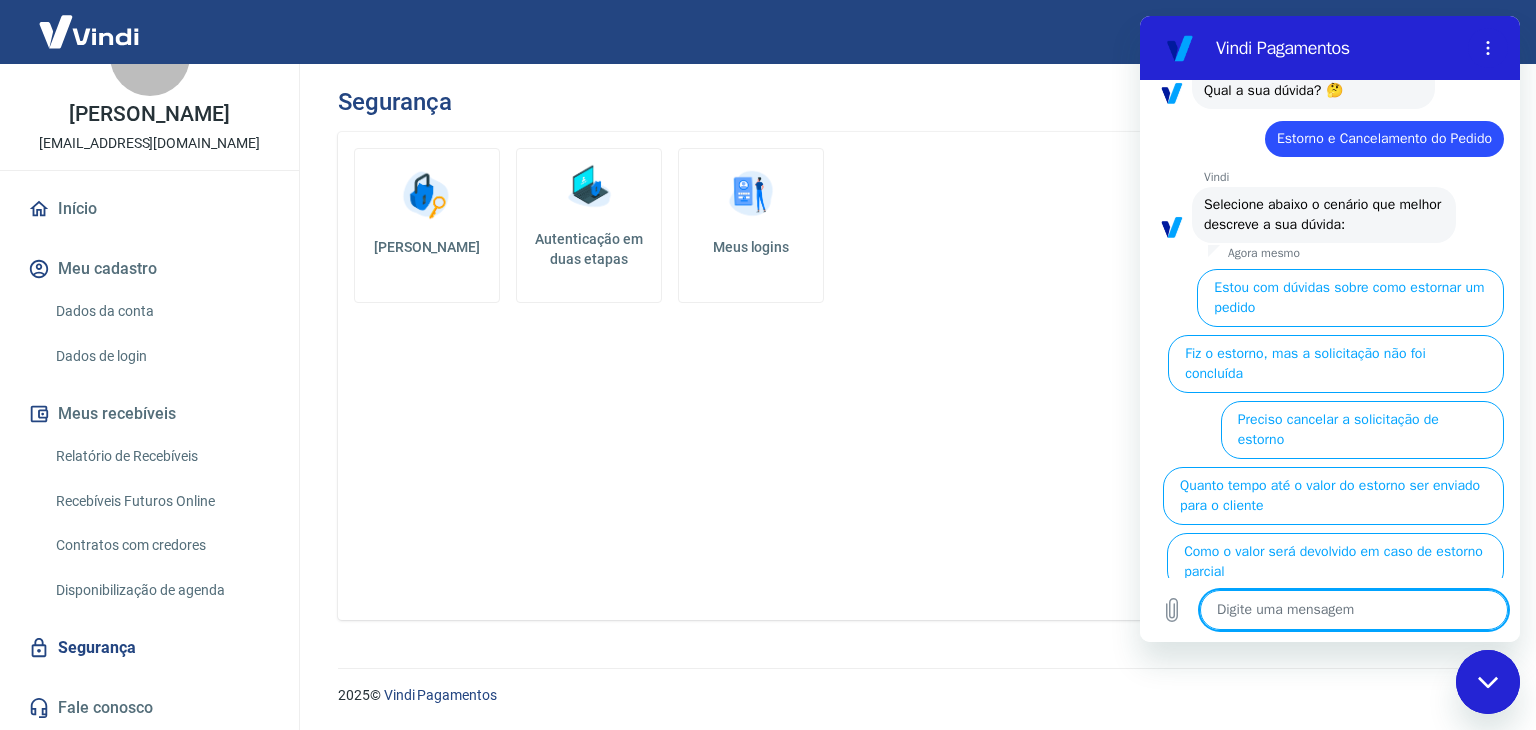 scroll, scrollTop: 159, scrollLeft: 0, axis: vertical 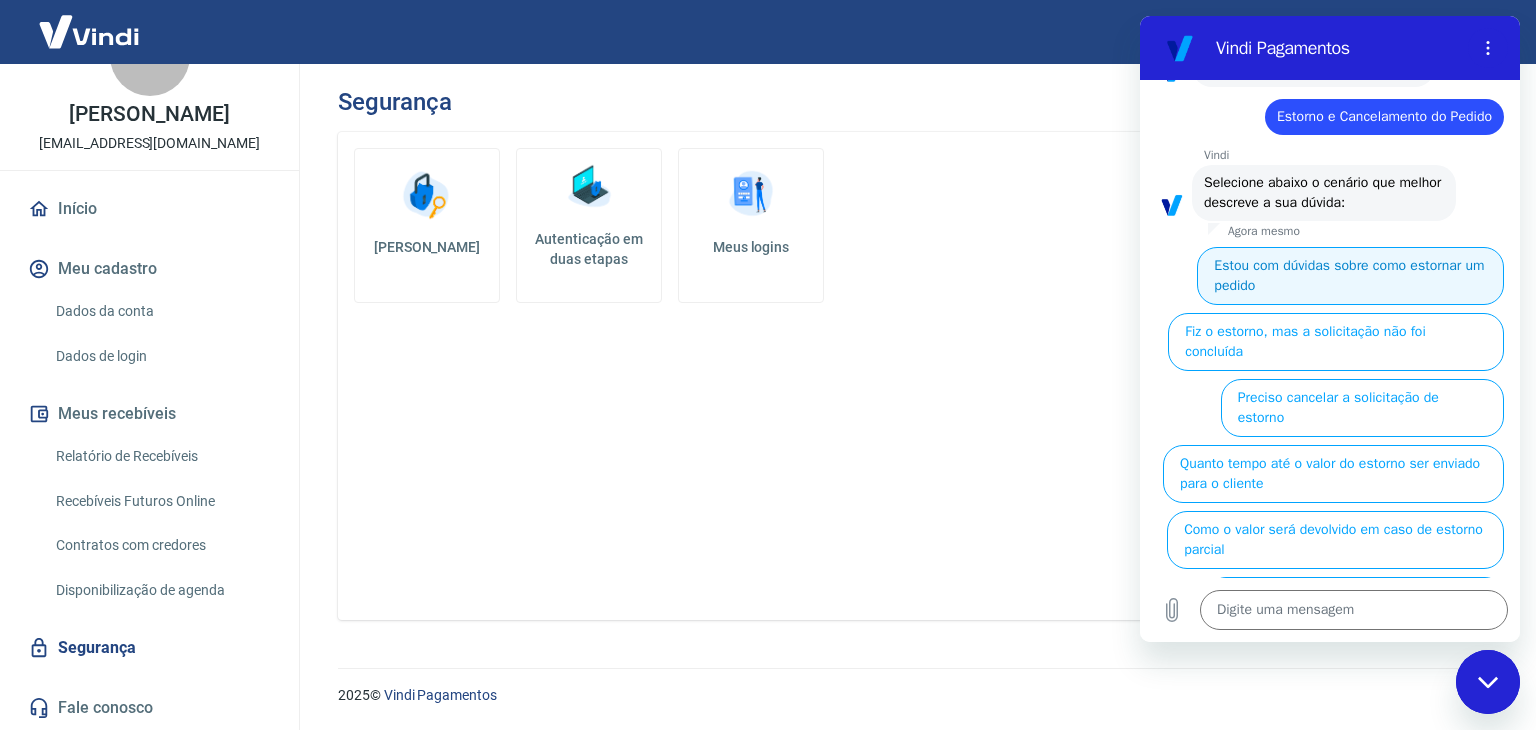 click on "Estou com dúvidas sobre como estornar um pedido" at bounding box center (1350, 276) 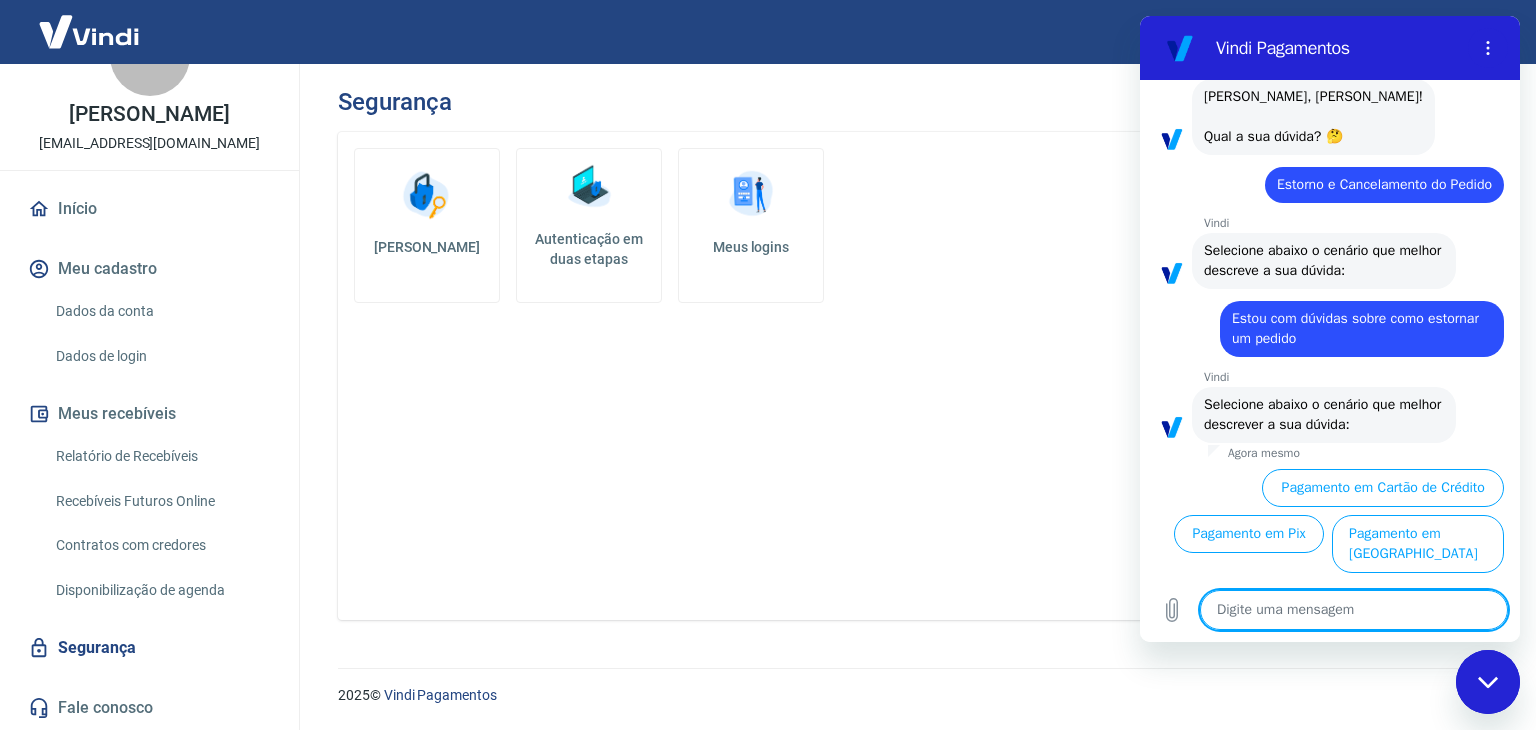 scroll, scrollTop: 116, scrollLeft: 0, axis: vertical 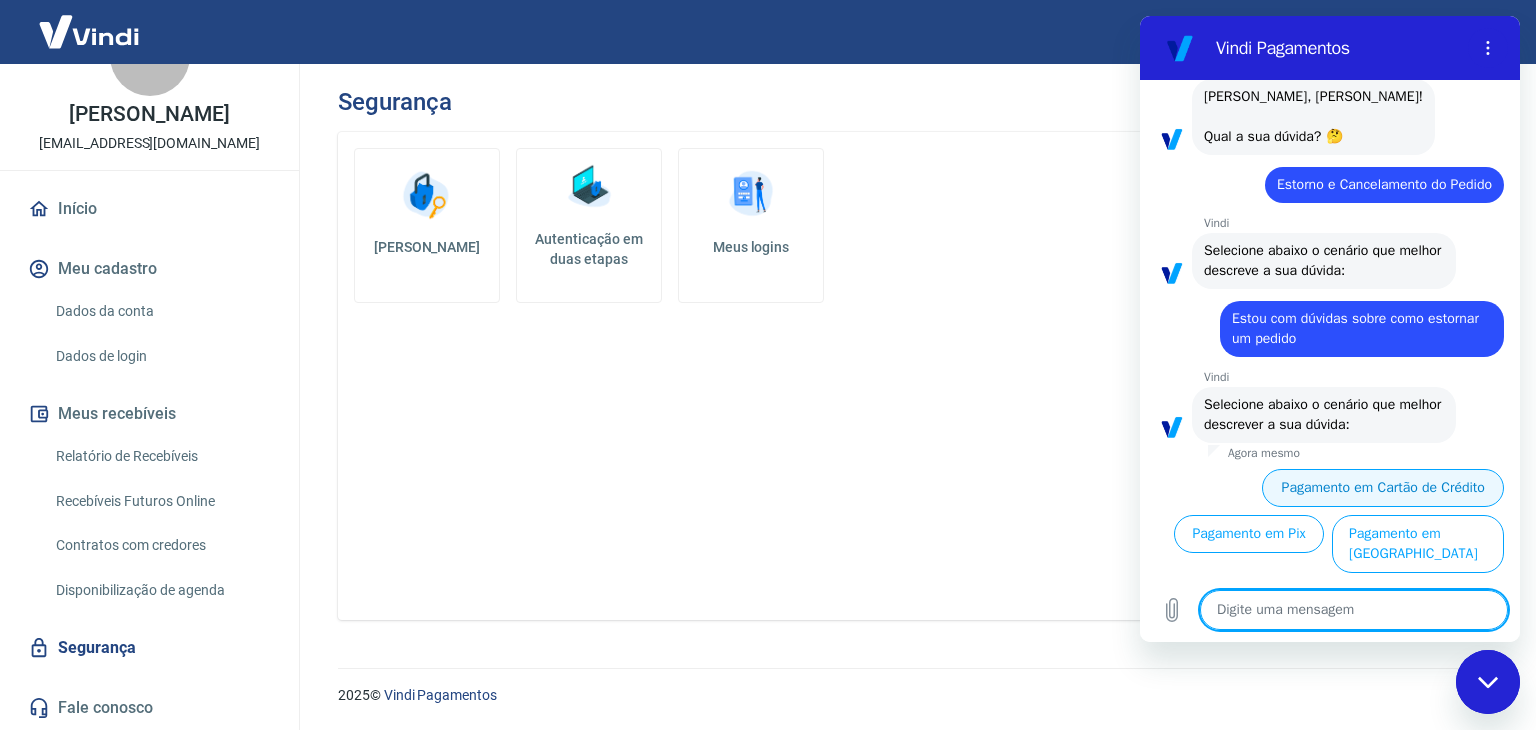 click on "Pagamento em Cartão de Crédito" at bounding box center (1383, 488) 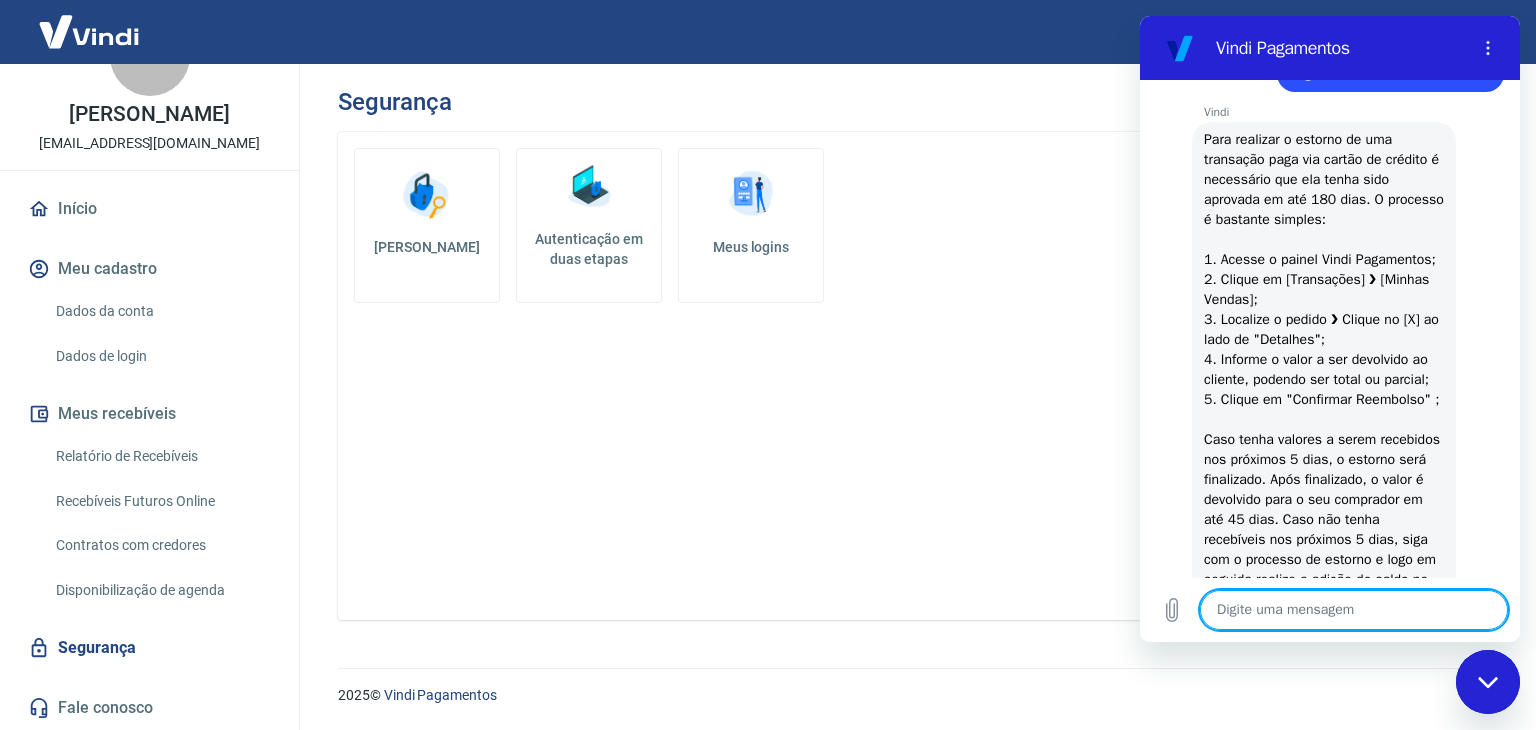 scroll, scrollTop: 450, scrollLeft: 0, axis: vertical 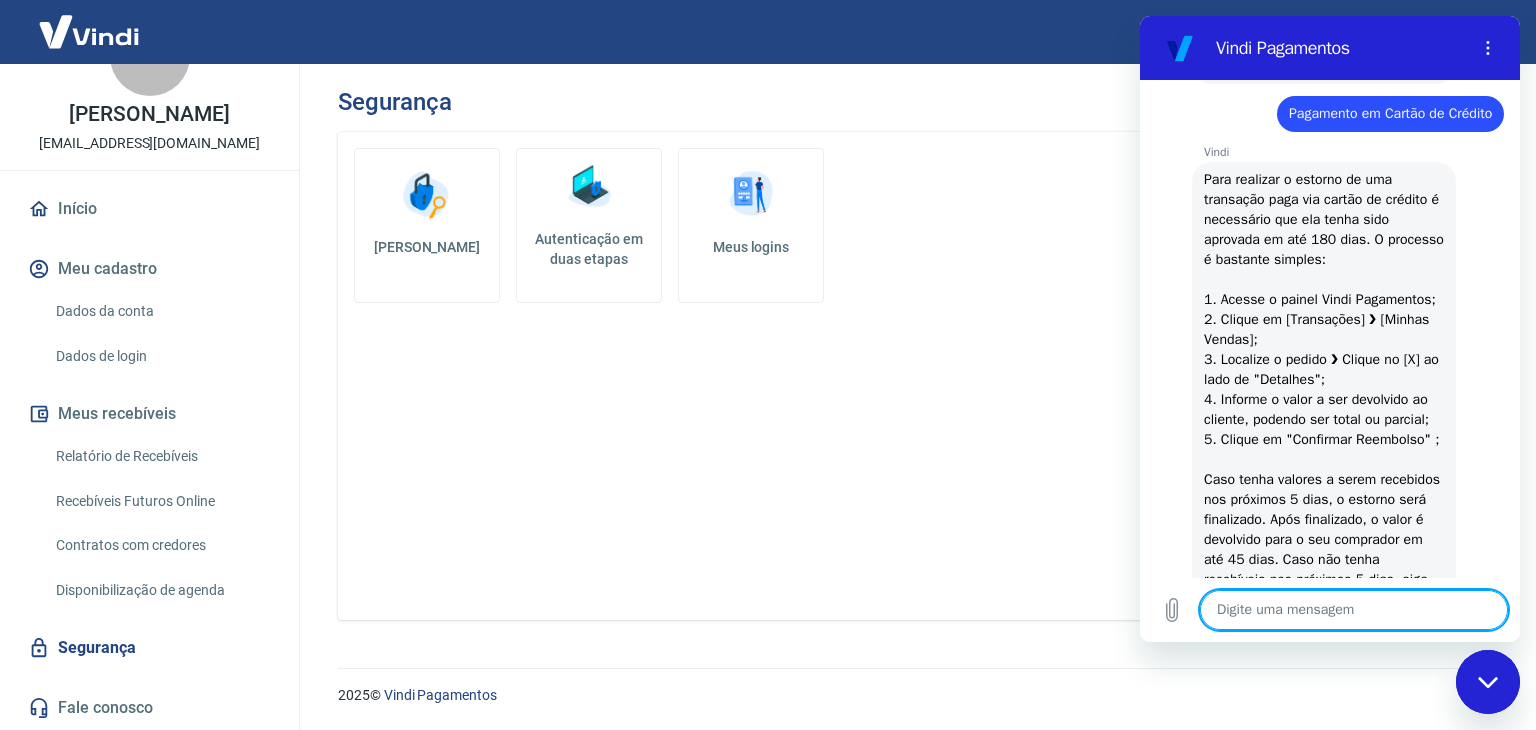type on "x" 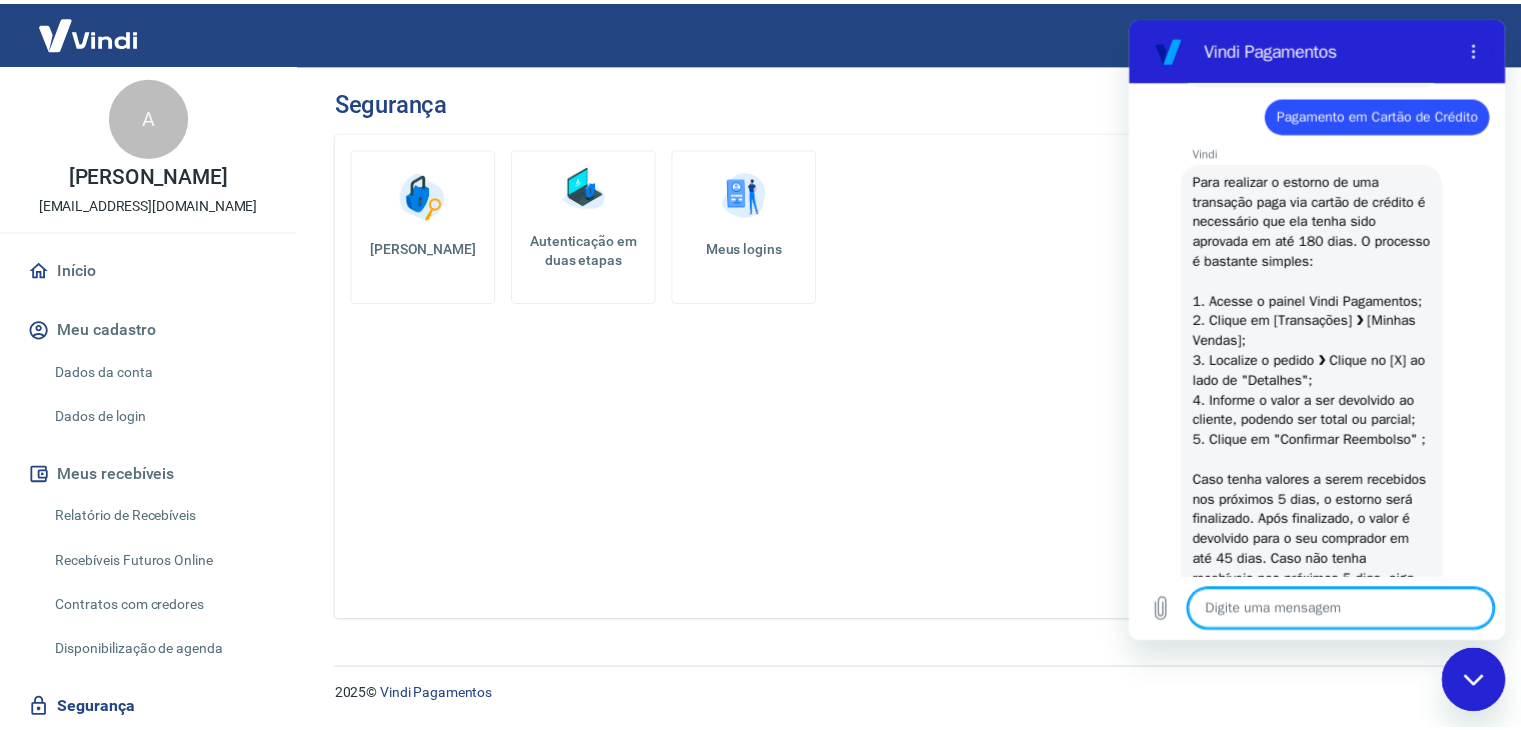 scroll, scrollTop: 0, scrollLeft: 0, axis: both 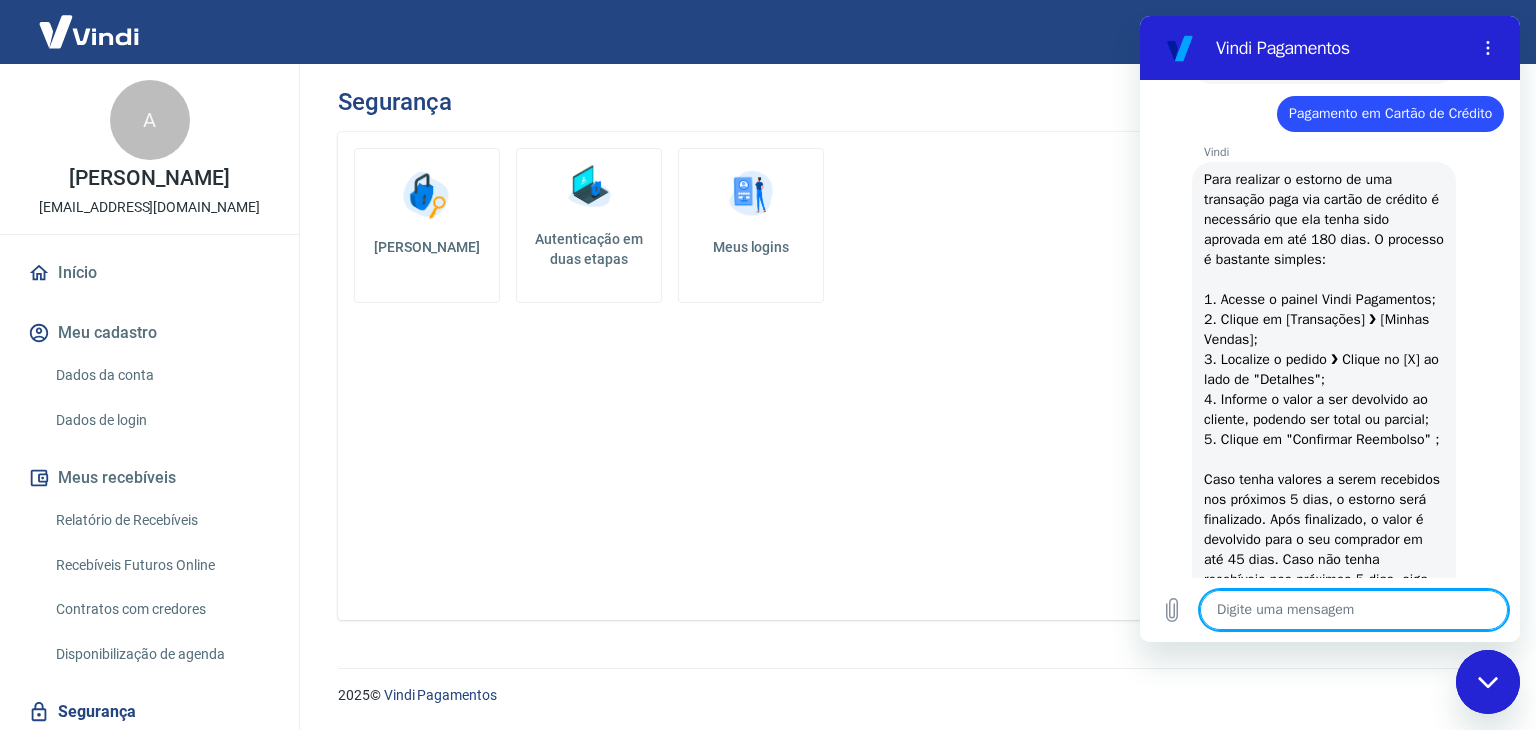 click on "Início" at bounding box center (149, 273) 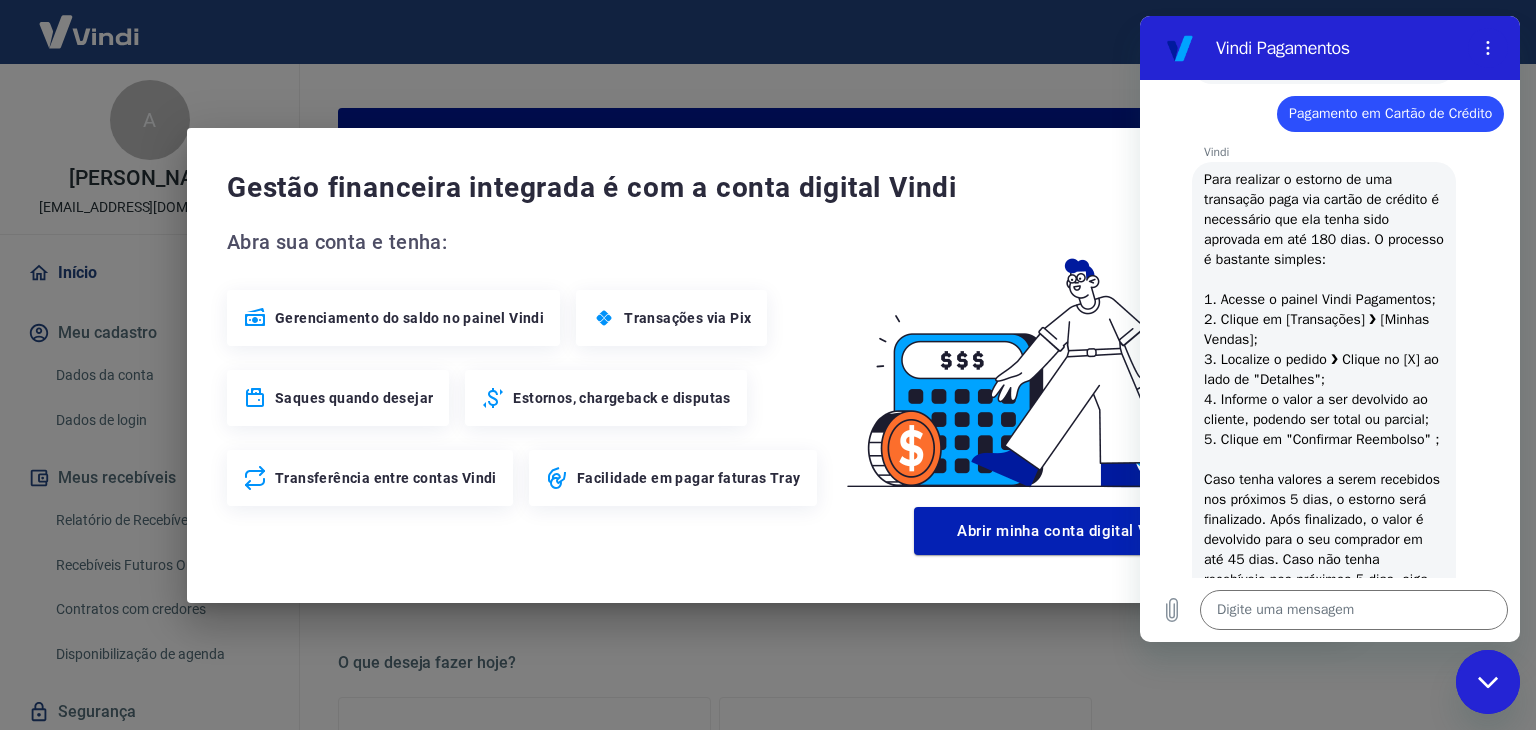 click on "Gestão financeira integrada é com a conta digital Vindi Abra sua conta e tenha: Gerenciamento do saldo no painel Vindi Transações via Pix Saques quando desejar Estornos, chargeback e disputas Transferência entre contas Vindi Facilidade em pagar faturas Tray Abrir minha conta digital Vindi" at bounding box center [768, 365] 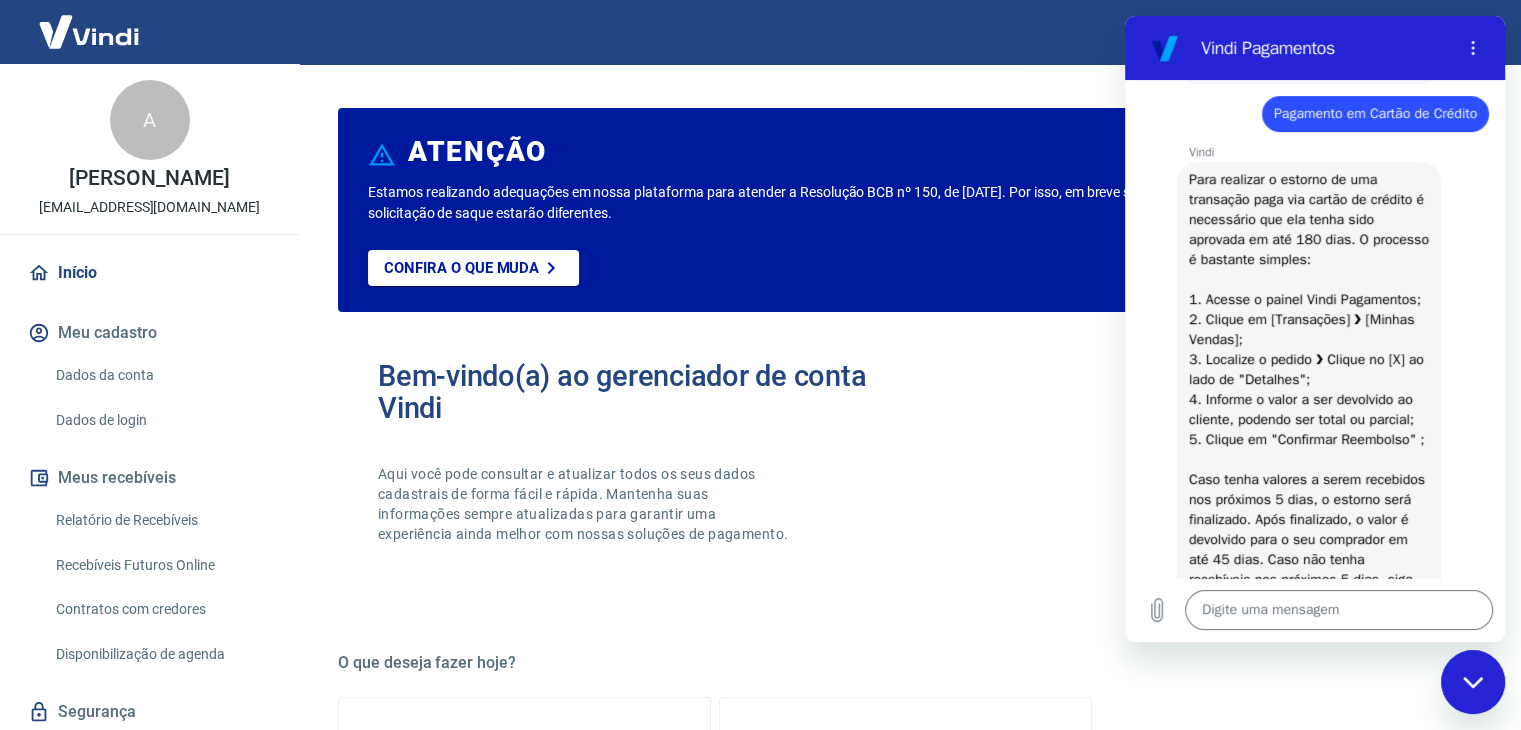 click at bounding box center (89, 31) 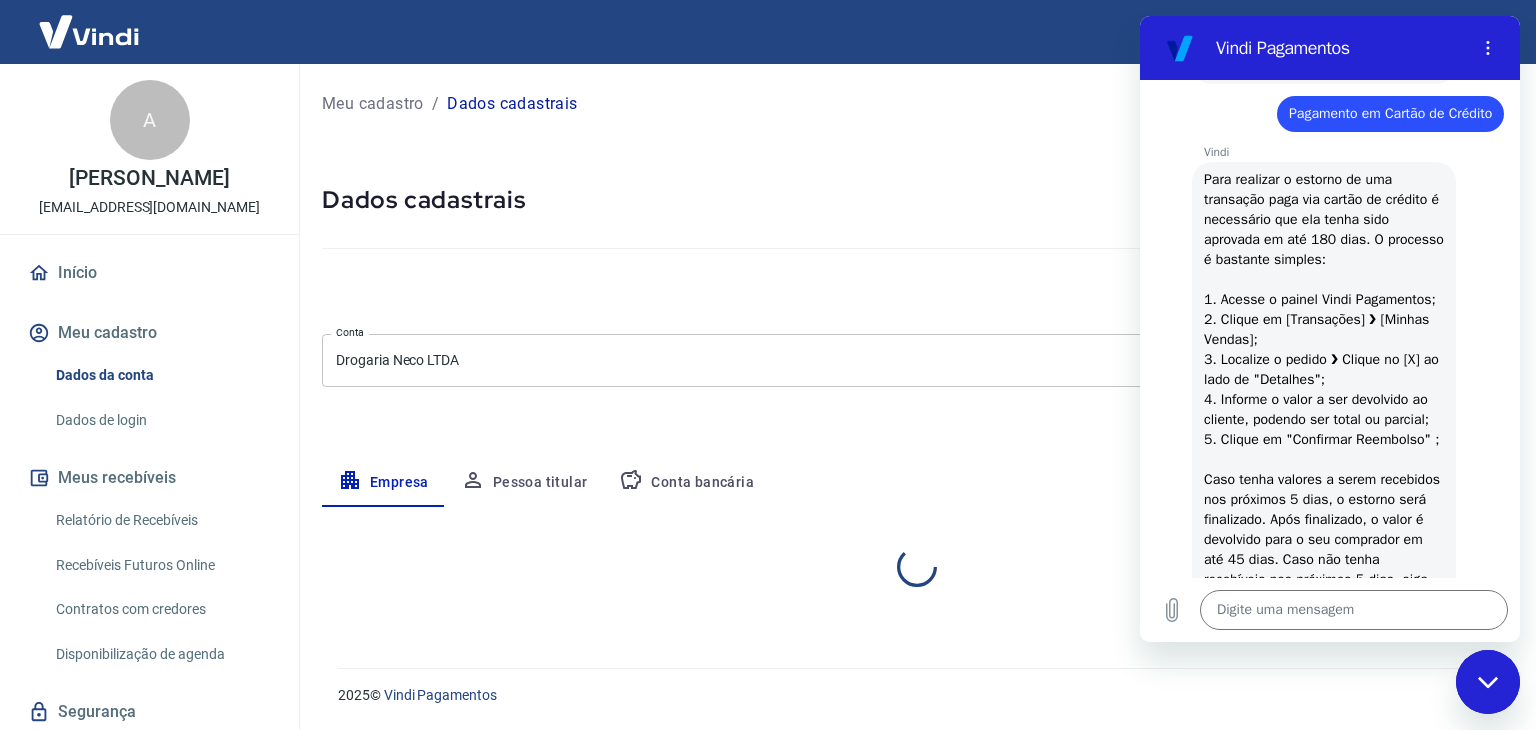 select on "SP" 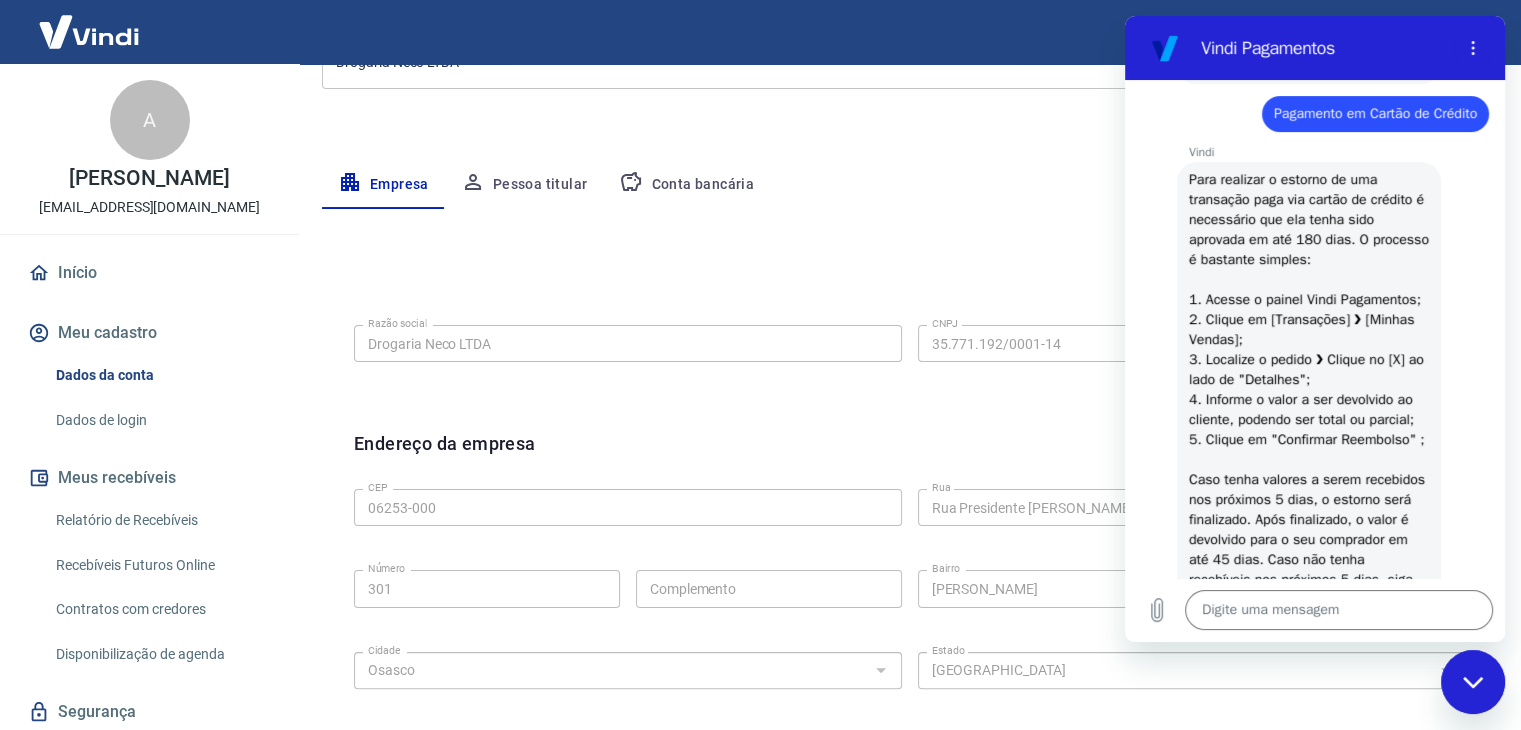 scroll, scrollTop: 300, scrollLeft: 0, axis: vertical 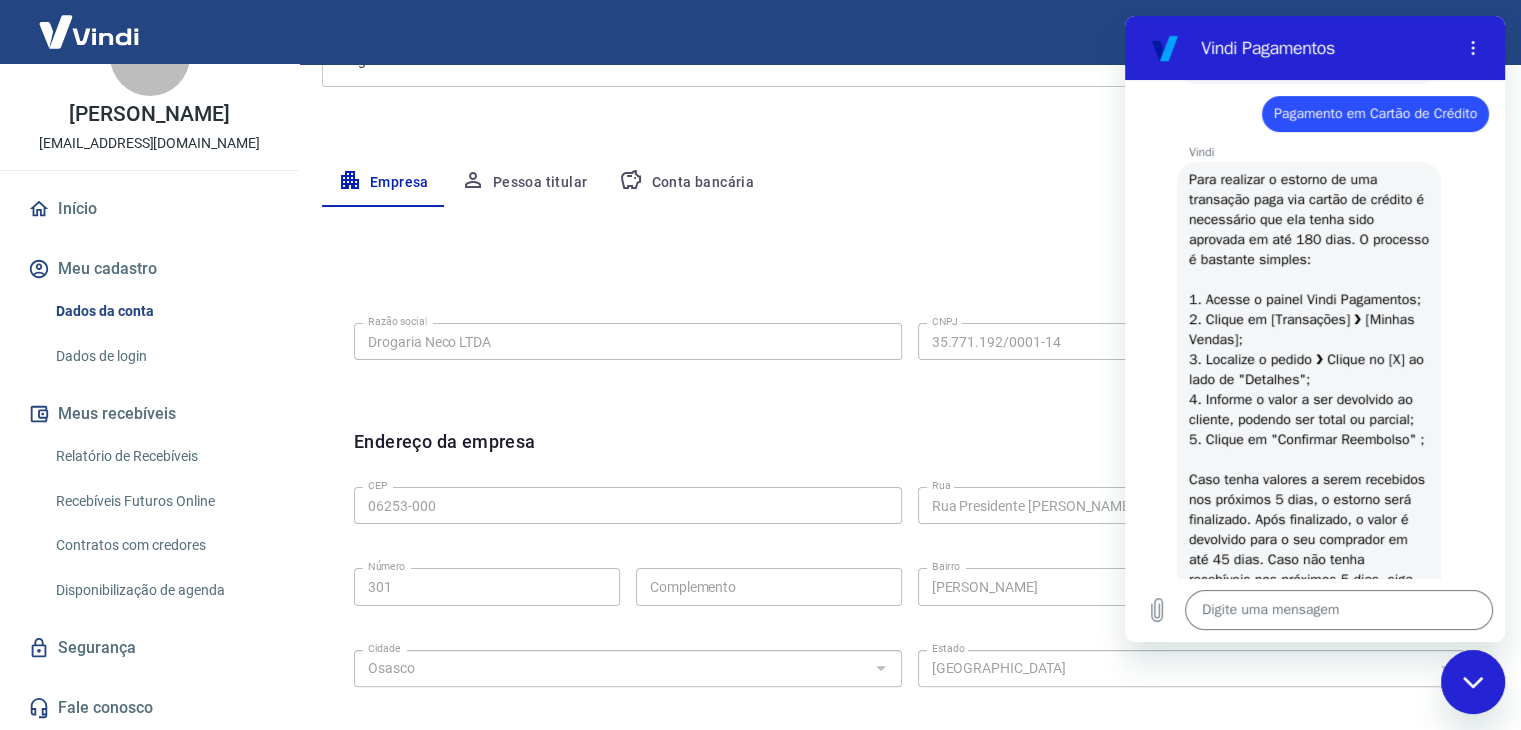 click on "Relatório de Recebíveis" at bounding box center [161, 456] 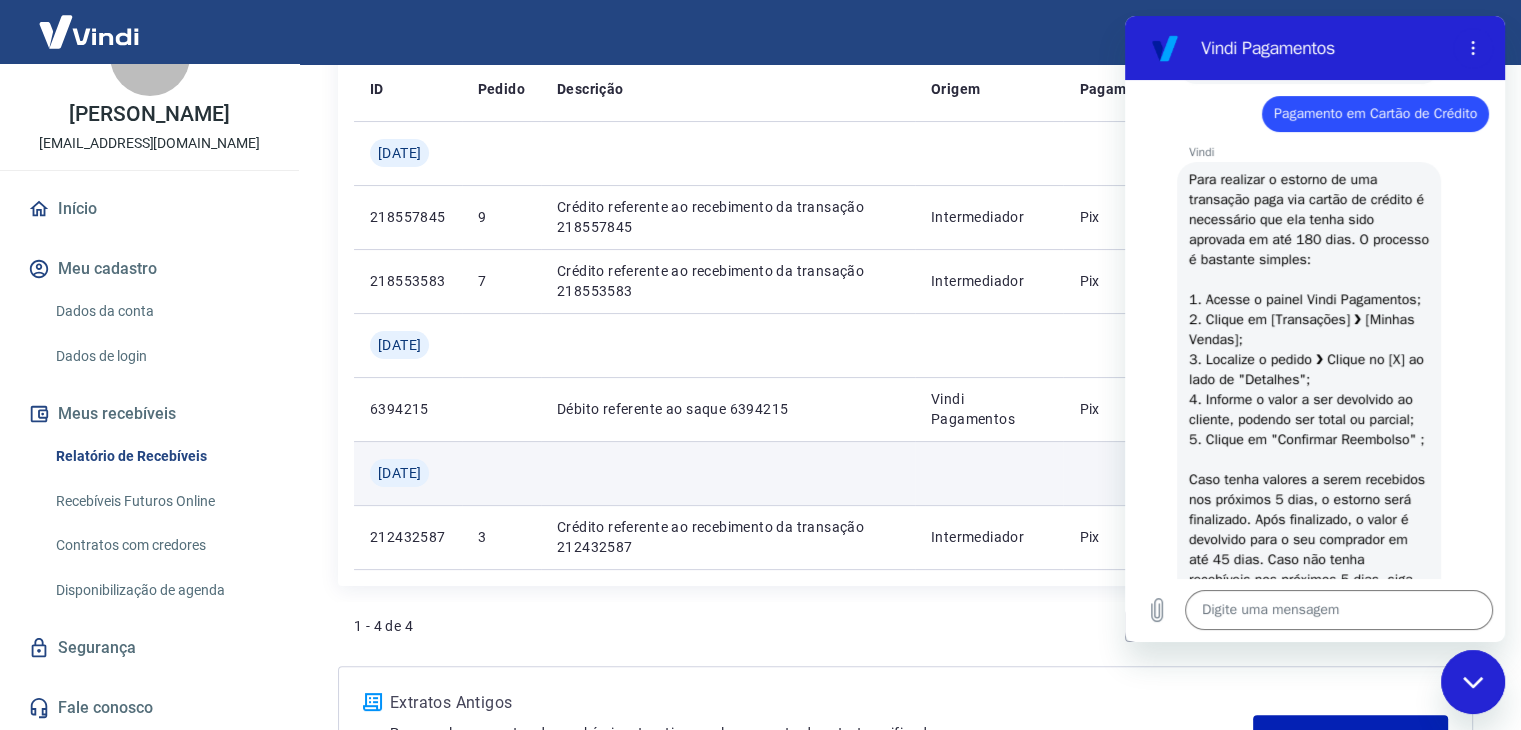 scroll, scrollTop: 255, scrollLeft: 0, axis: vertical 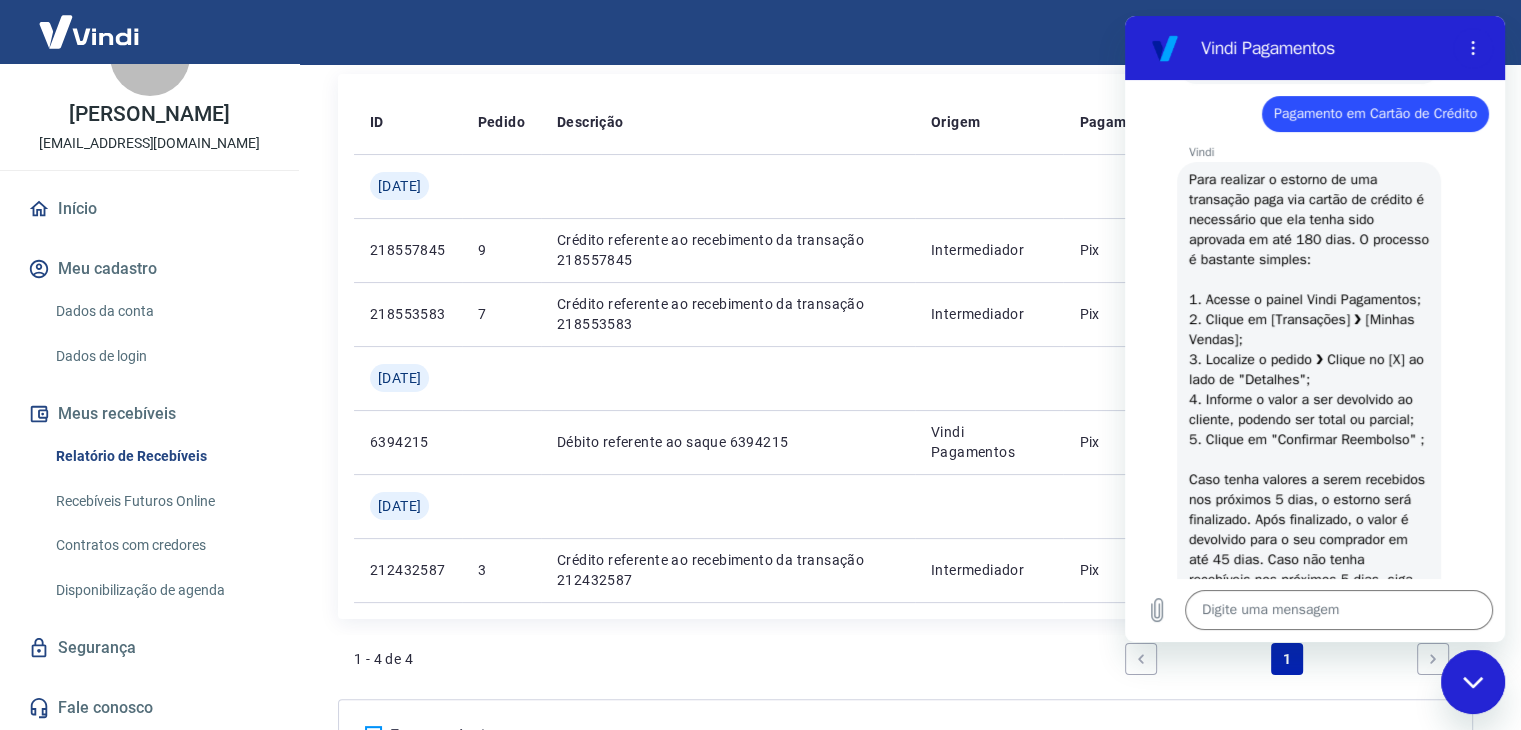 click on "Início" at bounding box center [149, 209] 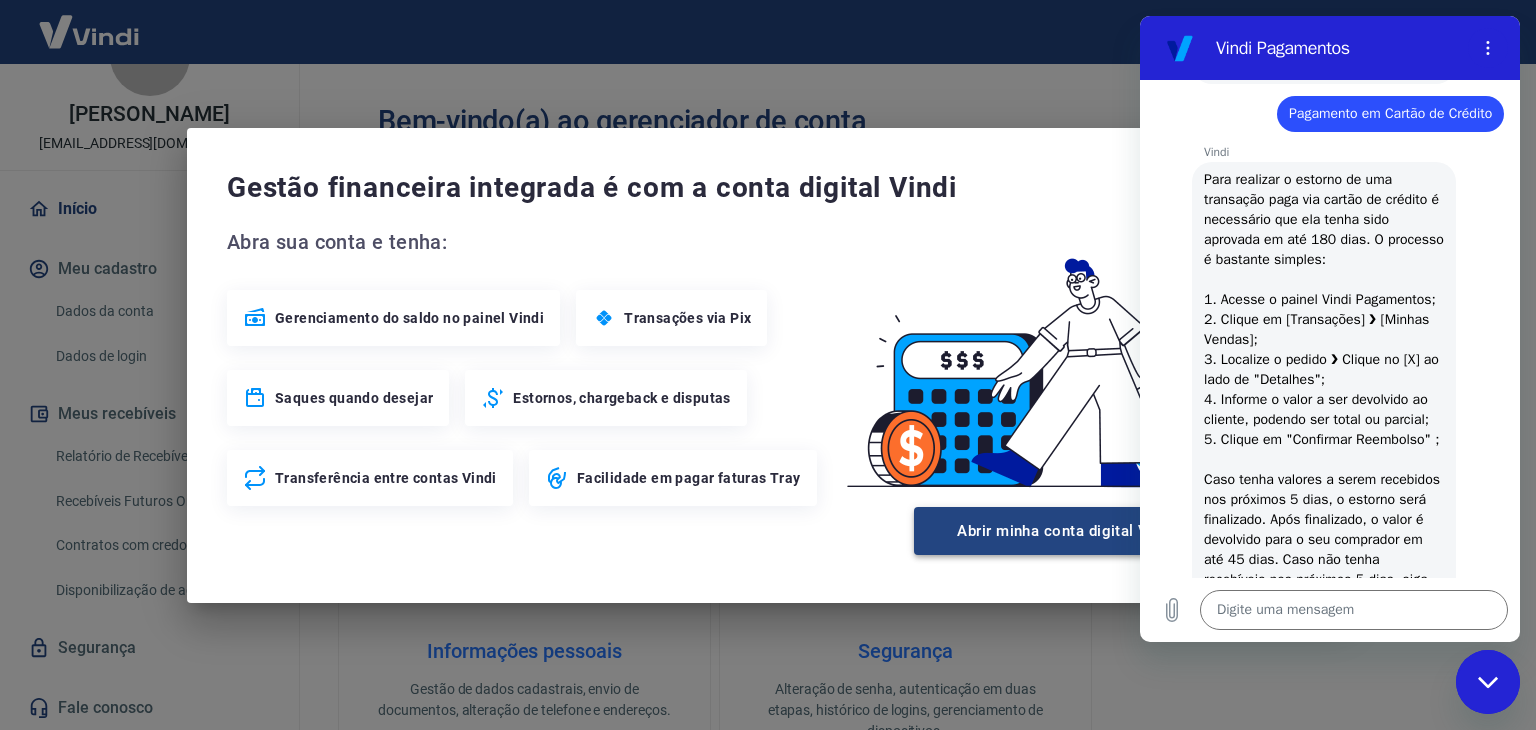 click on "Abrir minha conta digital Vindi" at bounding box center (1066, 531) 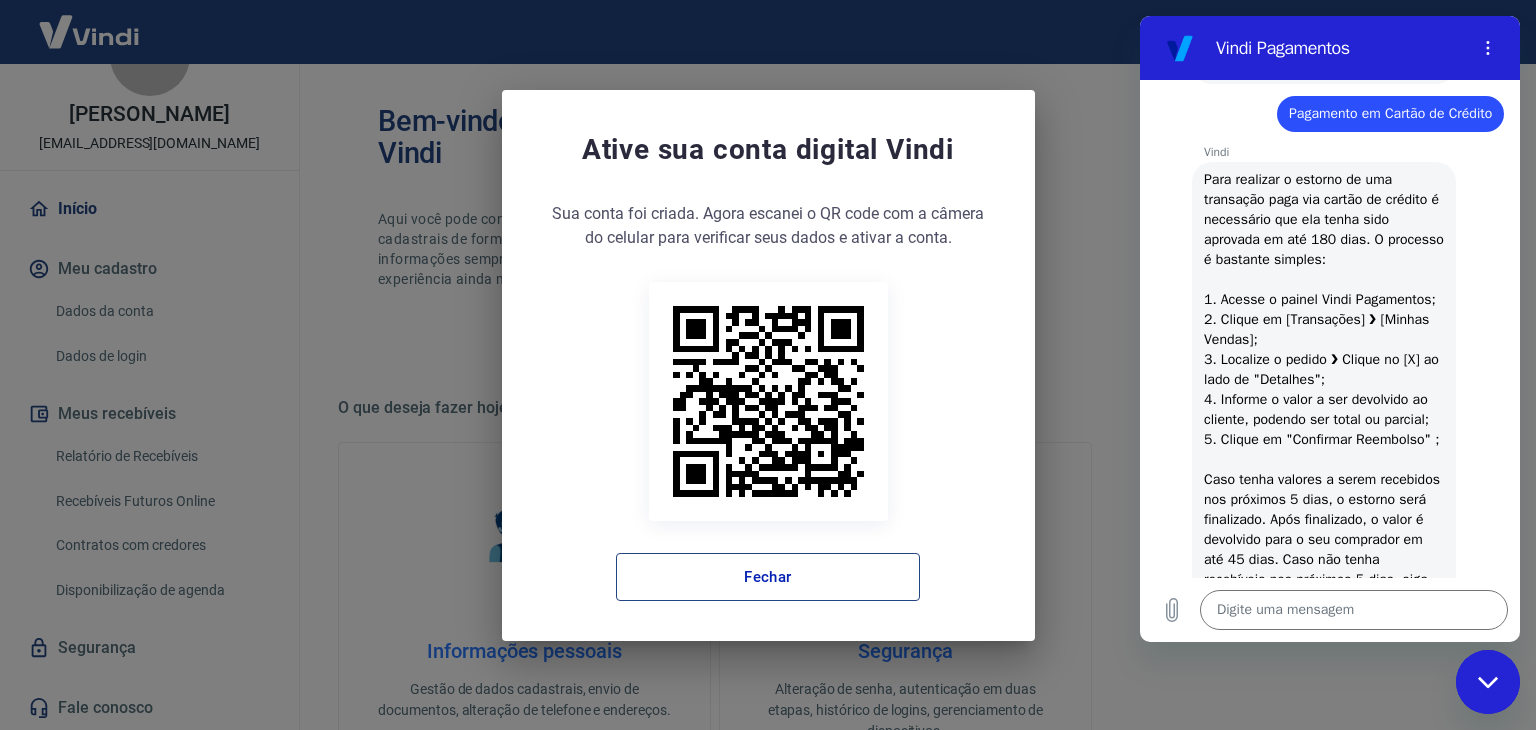 click on "Fechar" at bounding box center [768, 577] 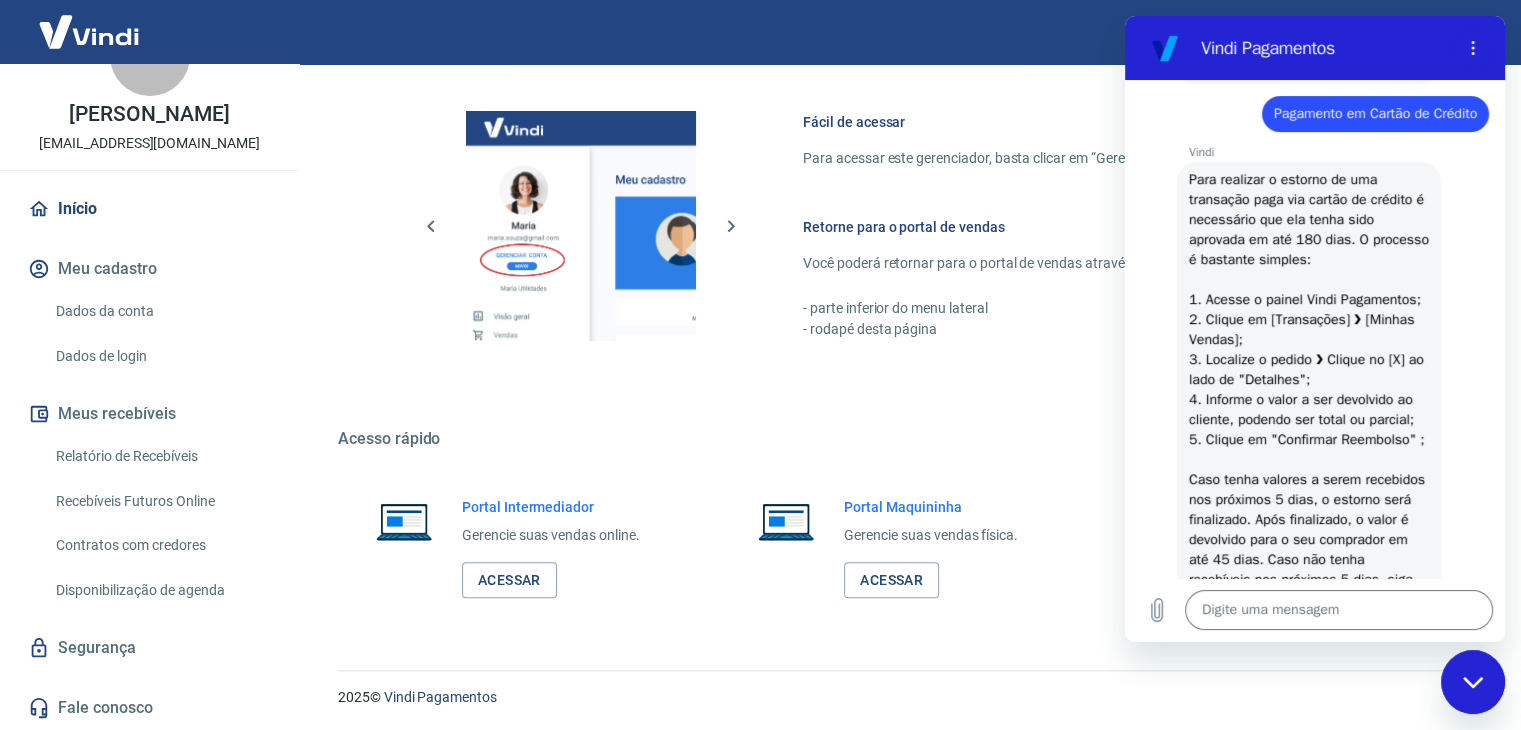scroll, scrollTop: 1056, scrollLeft: 0, axis: vertical 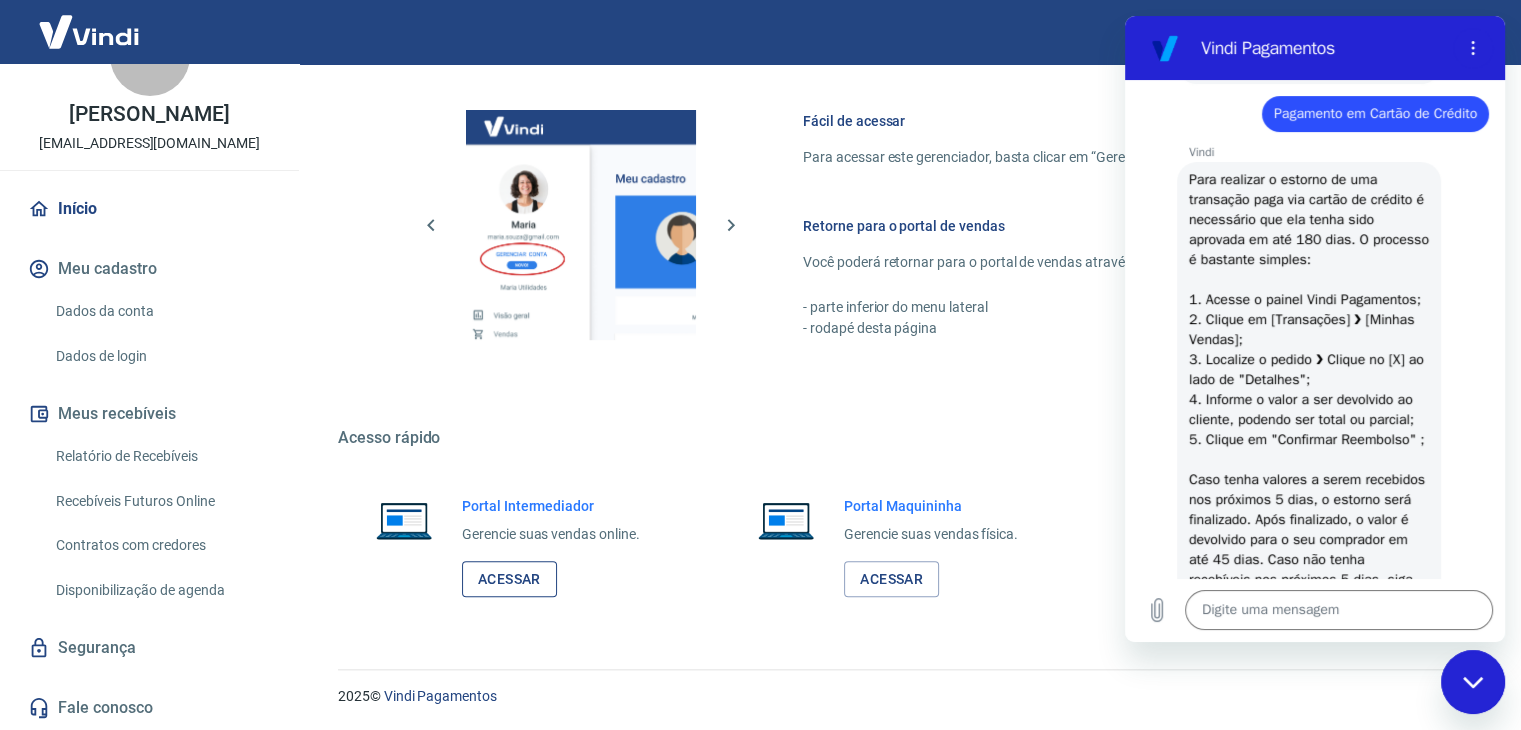 click on "Acessar" at bounding box center (509, 579) 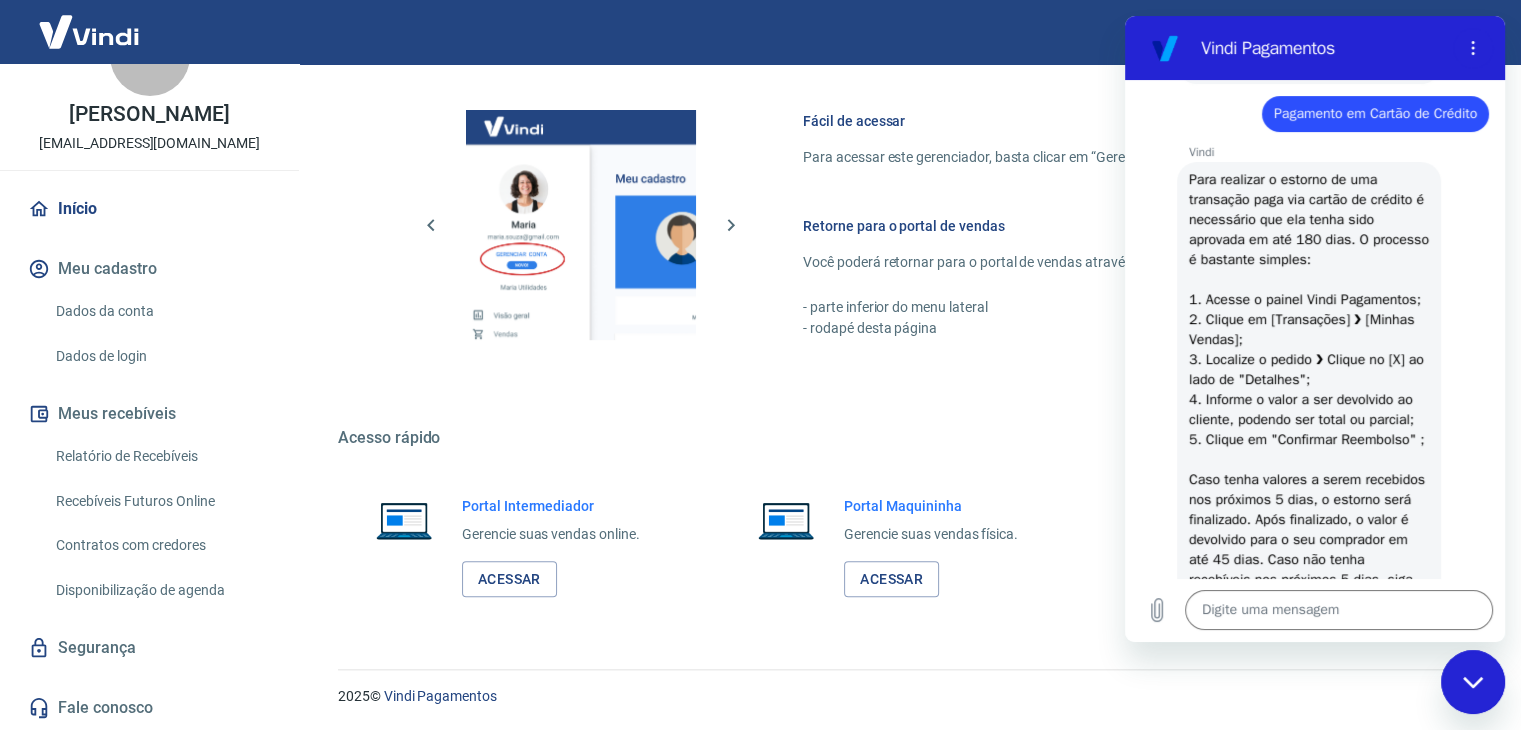 click on "Início" at bounding box center (149, 209) 